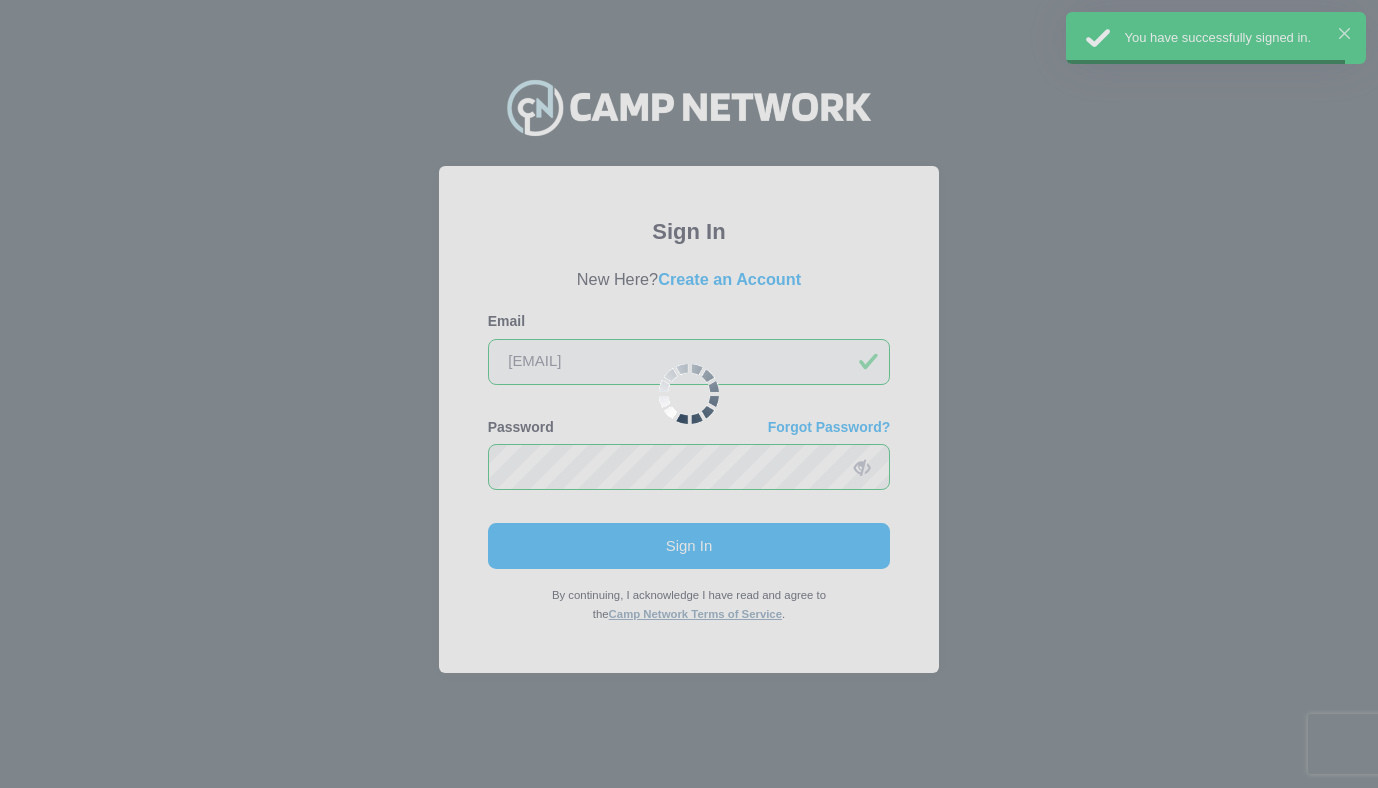 scroll, scrollTop: 0, scrollLeft: 0, axis: both 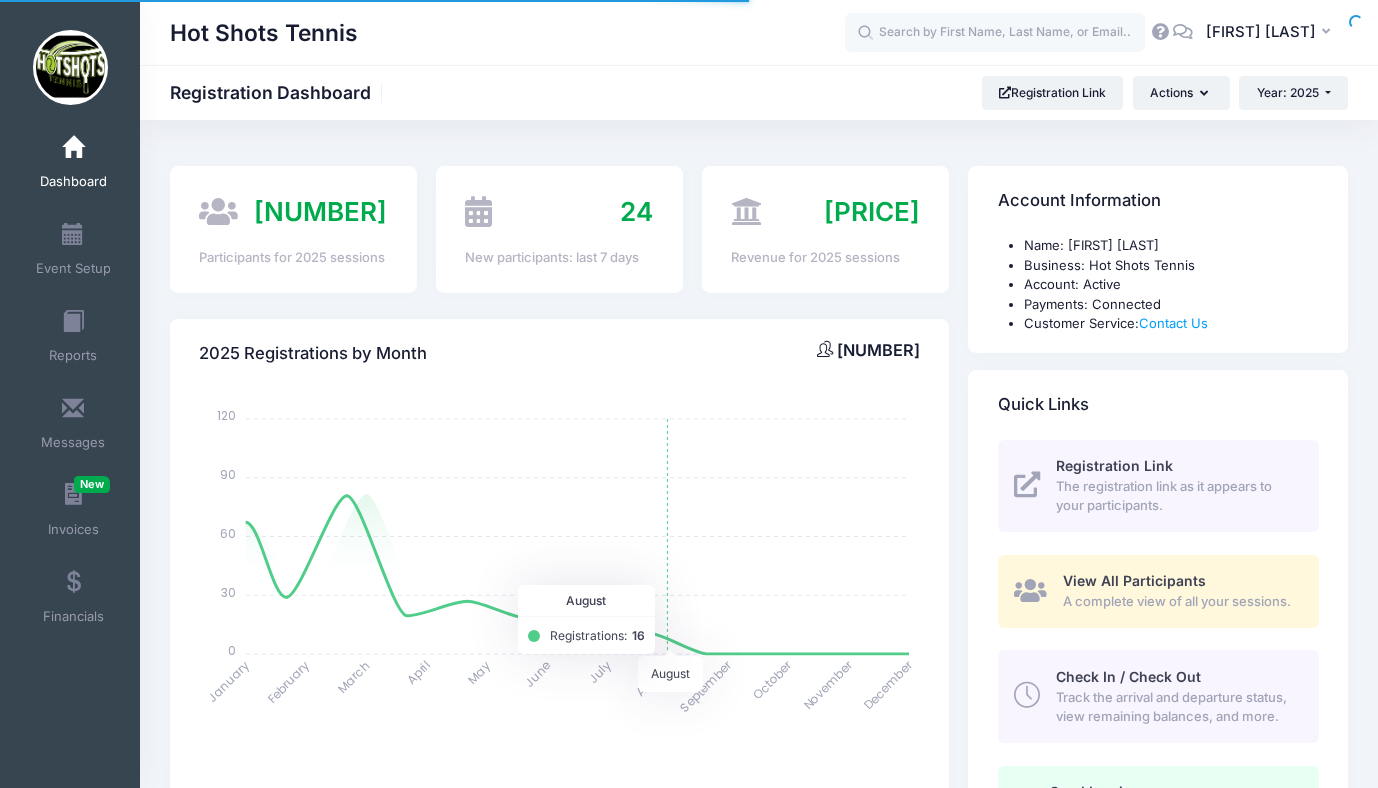 select 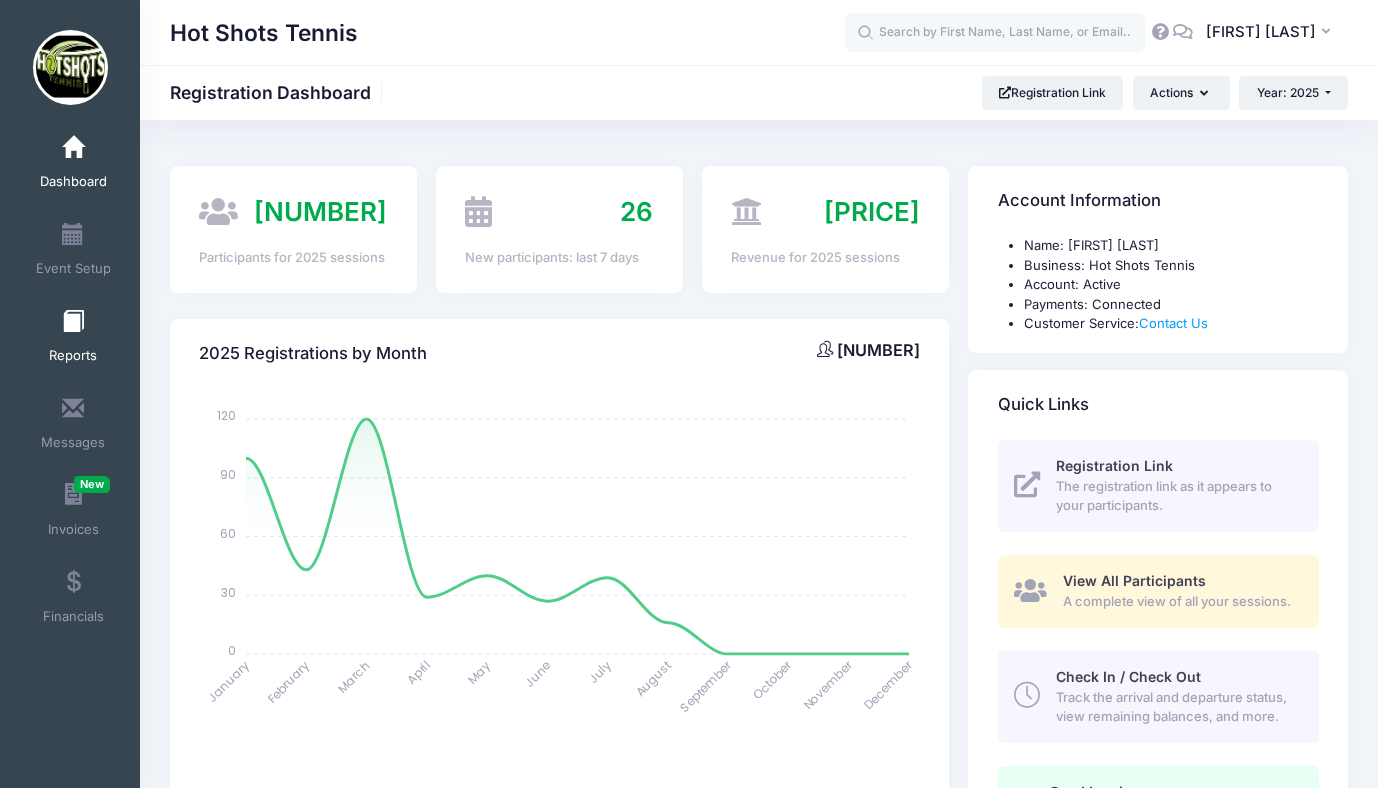 click at bounding box center [73, 322] 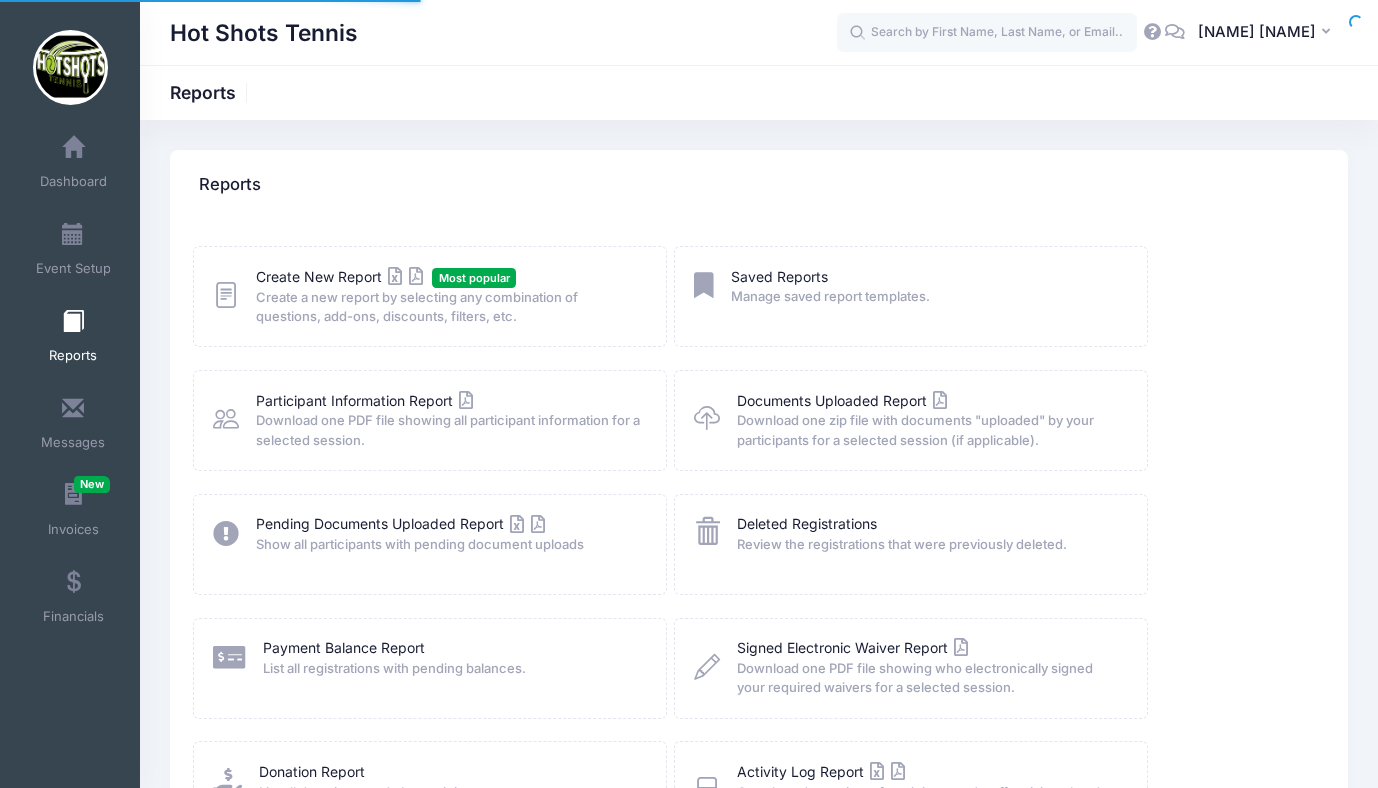 scroll, scrollTop: 0, scrollLeft: 0, axis: both 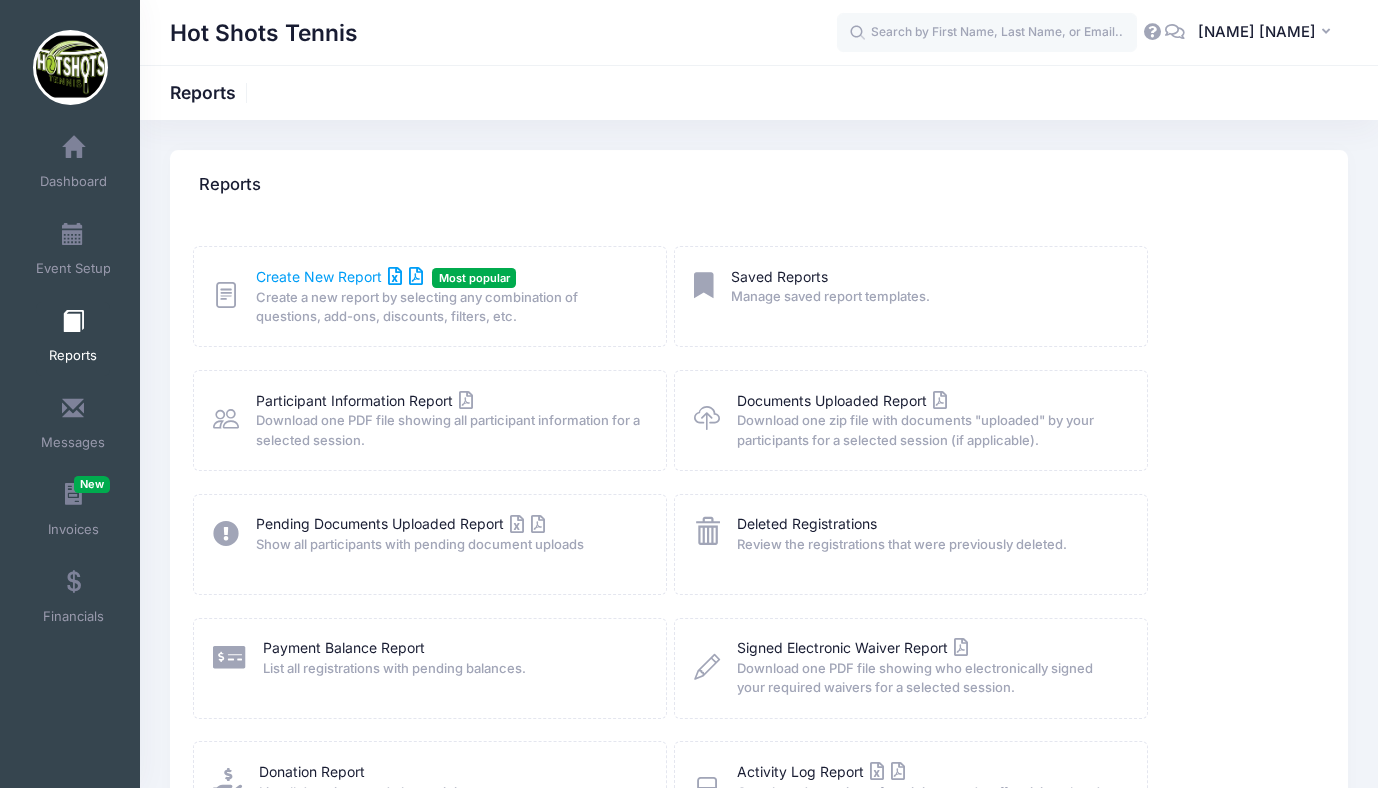click on "Create New Report" at bounding box center (339, 276) 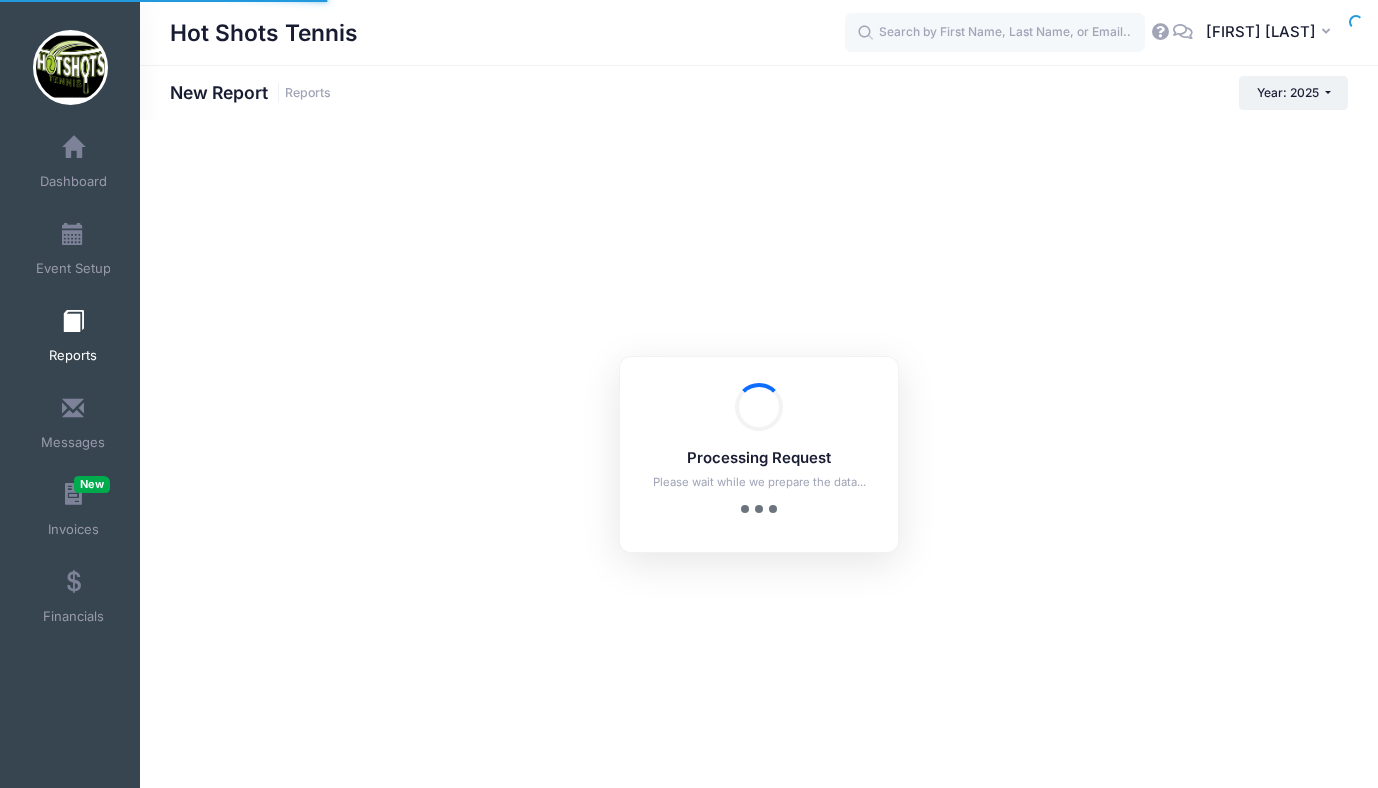 scroll, scrollTop: 0, scrollLeft: 0, axis: both 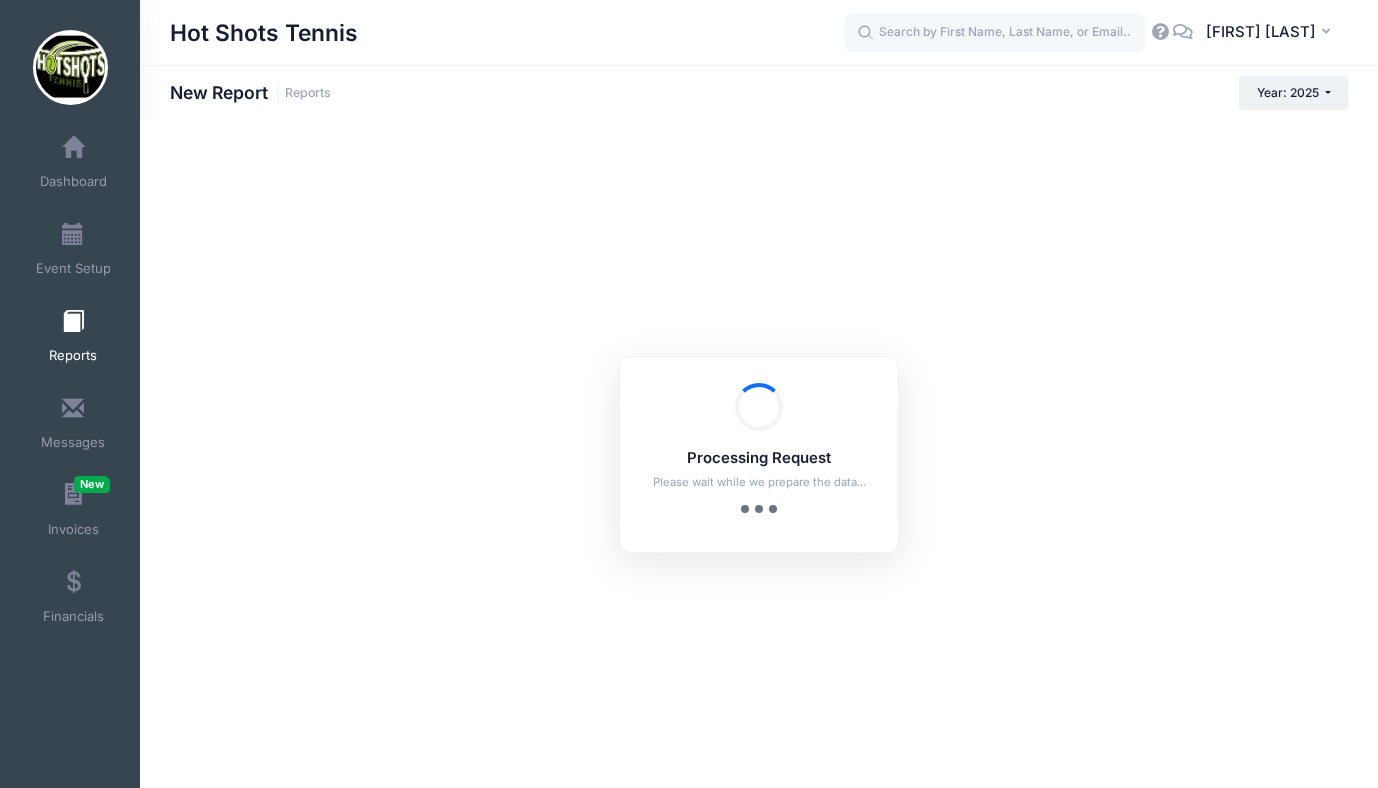 checkbox on "true" 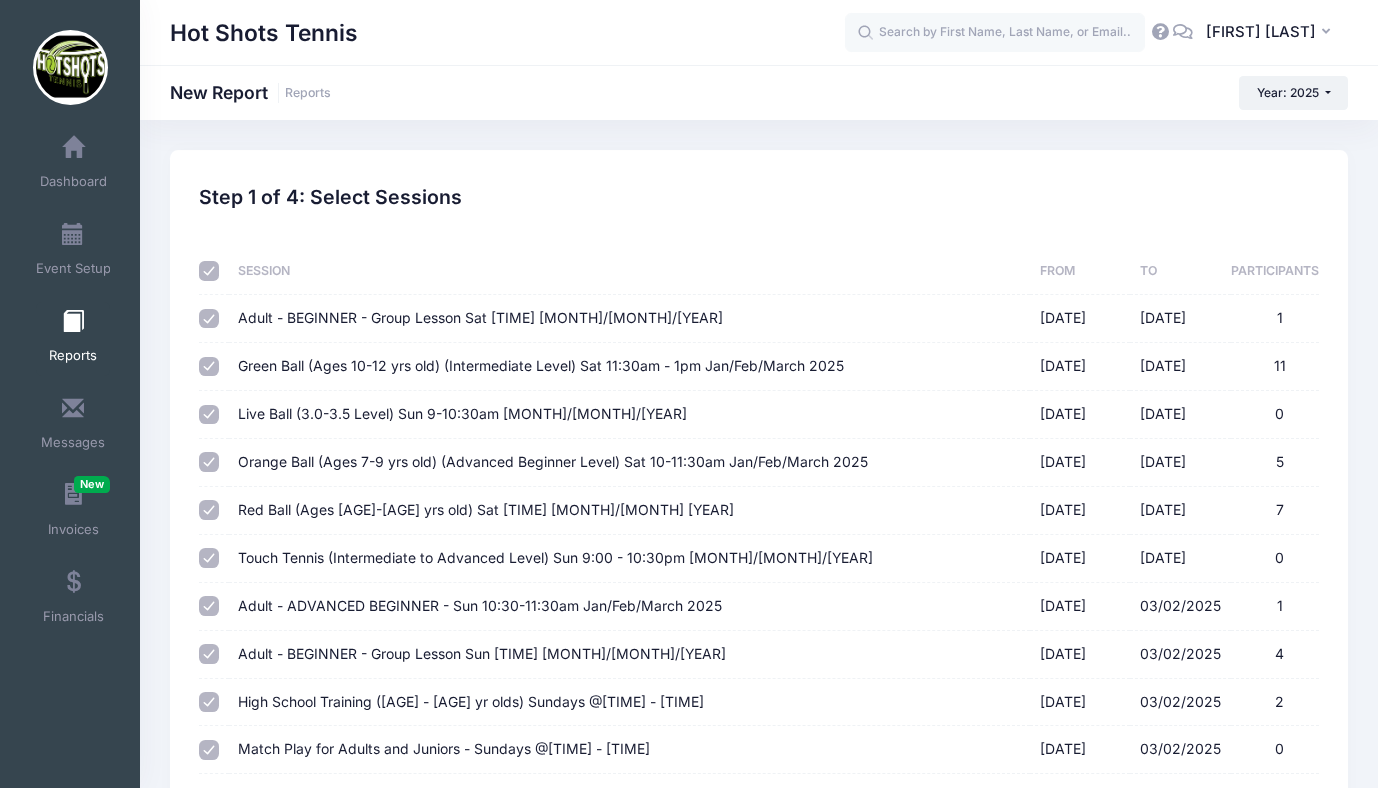 click at bounding box center [209, 271] 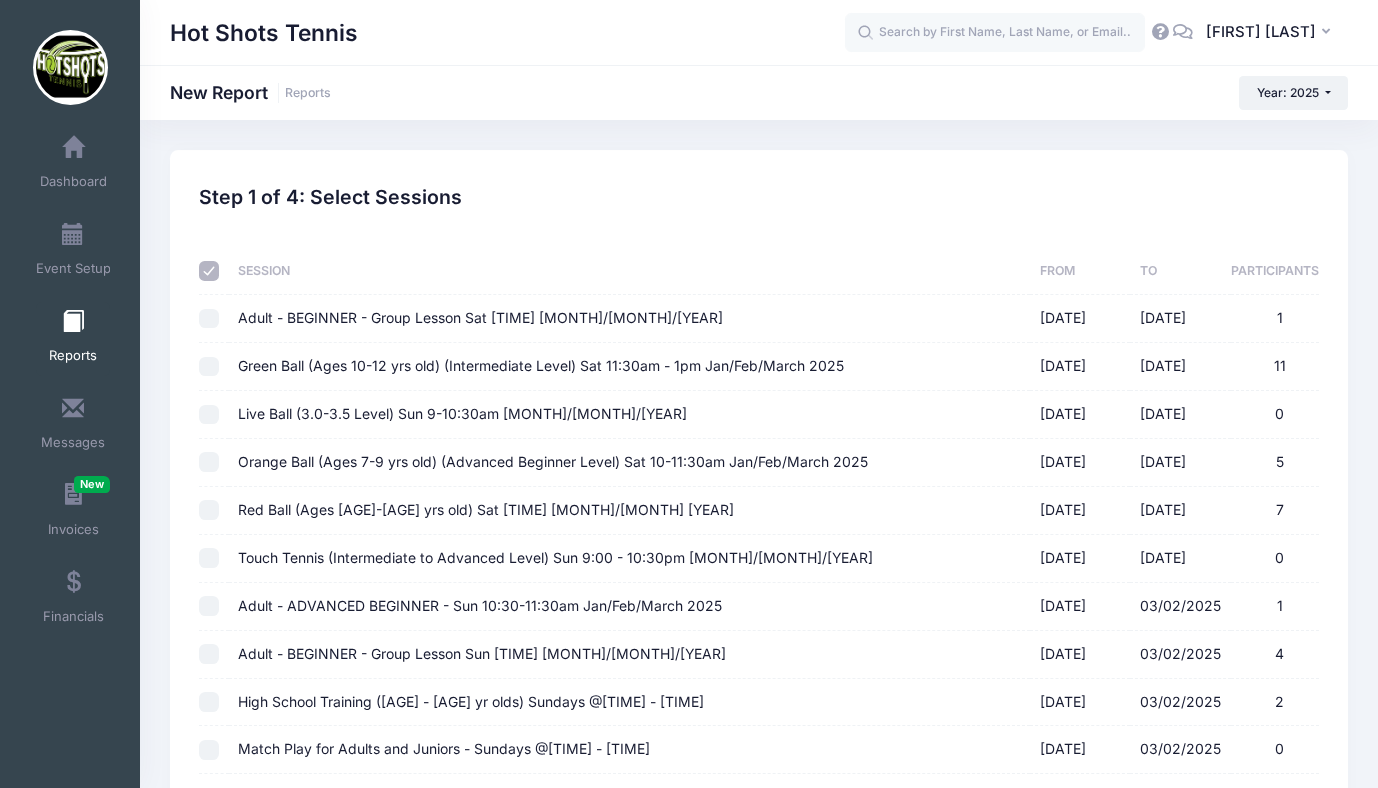 checkbox on "false" 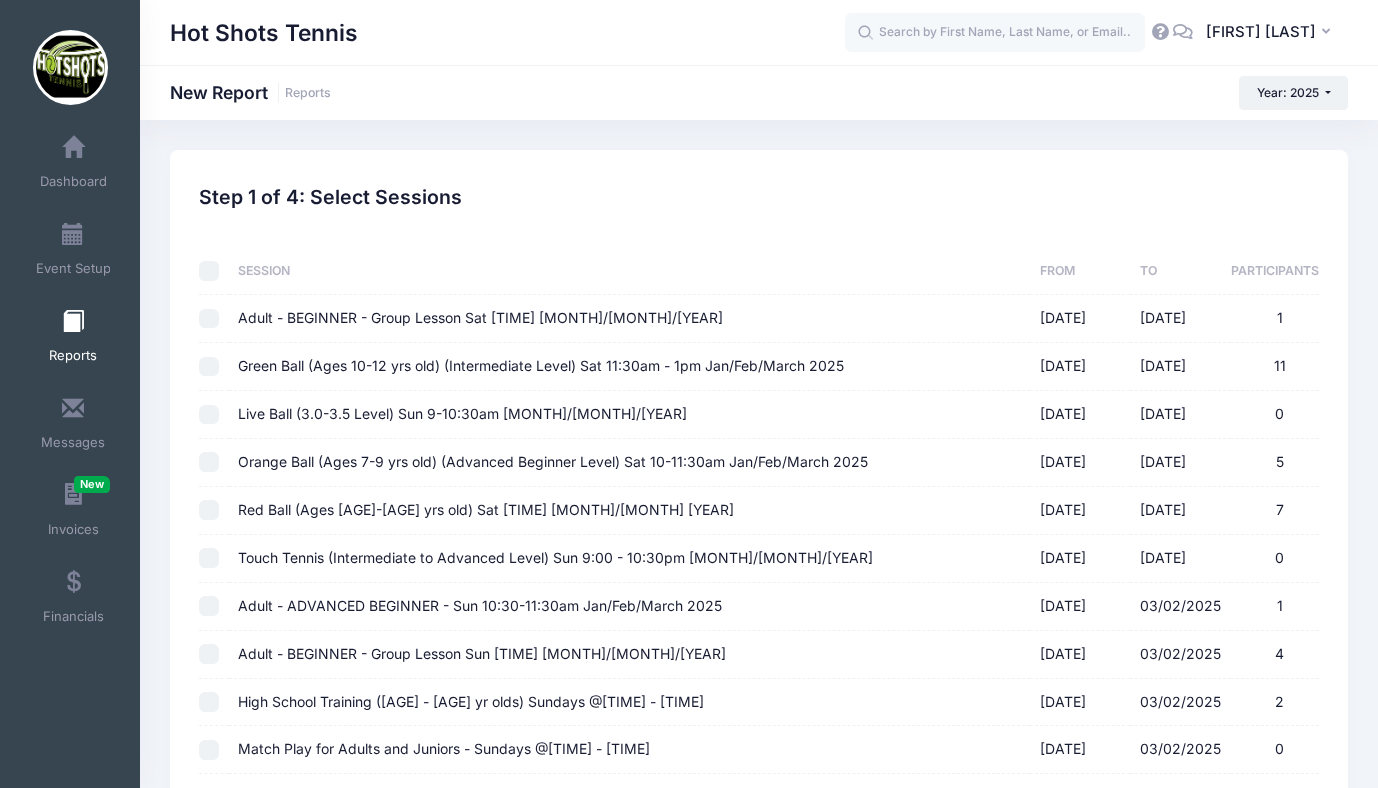 checkbox on "false" 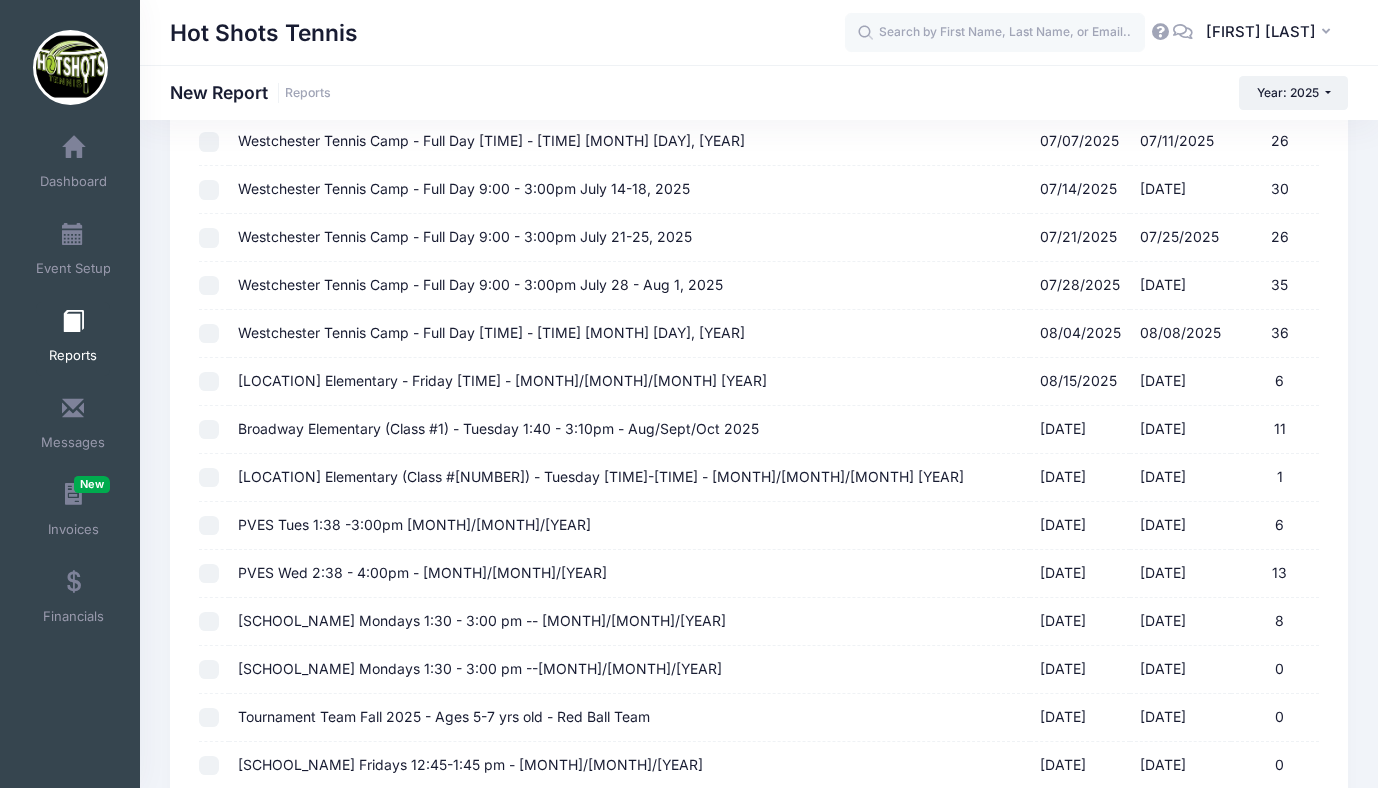 scroll, scrollTop: 1702, scrollLeft: 0, axis: vertical 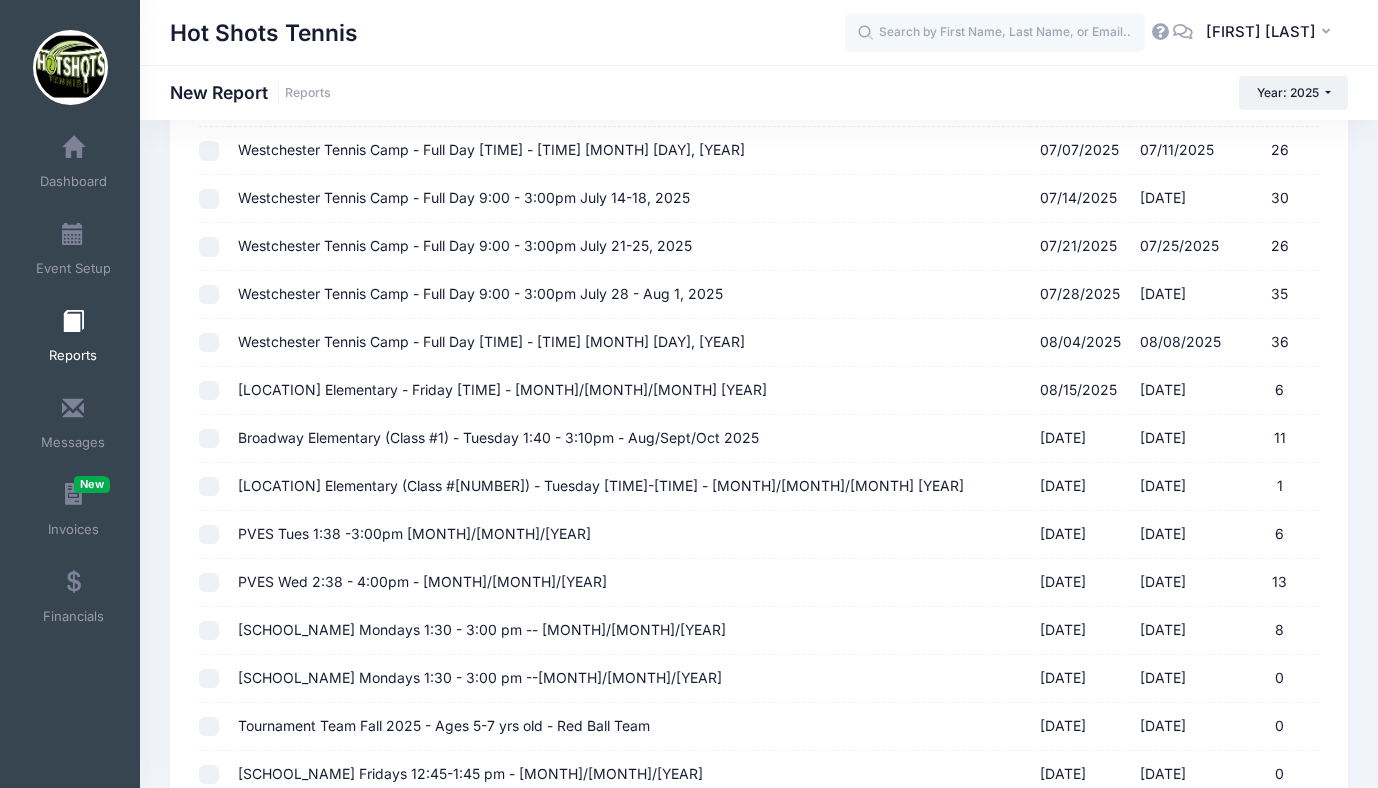 click on "Westchester Tennis Camp - Full Day [TIME] - [TIME] [MONTH] [DAY], [YEAR]" at bounding box center [491, 341] 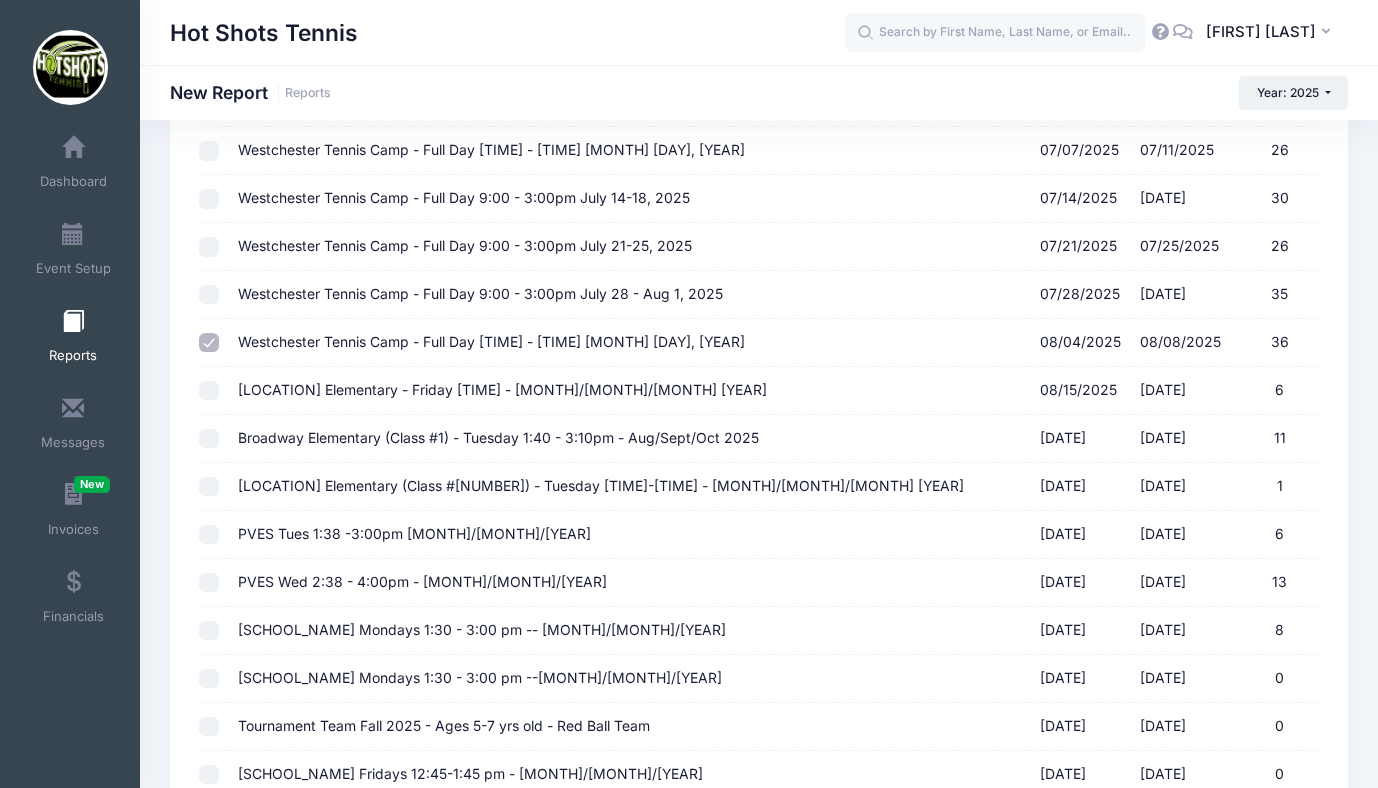 scroll, scrollTop: 1914, scrollLeft: 0, axis: vertical 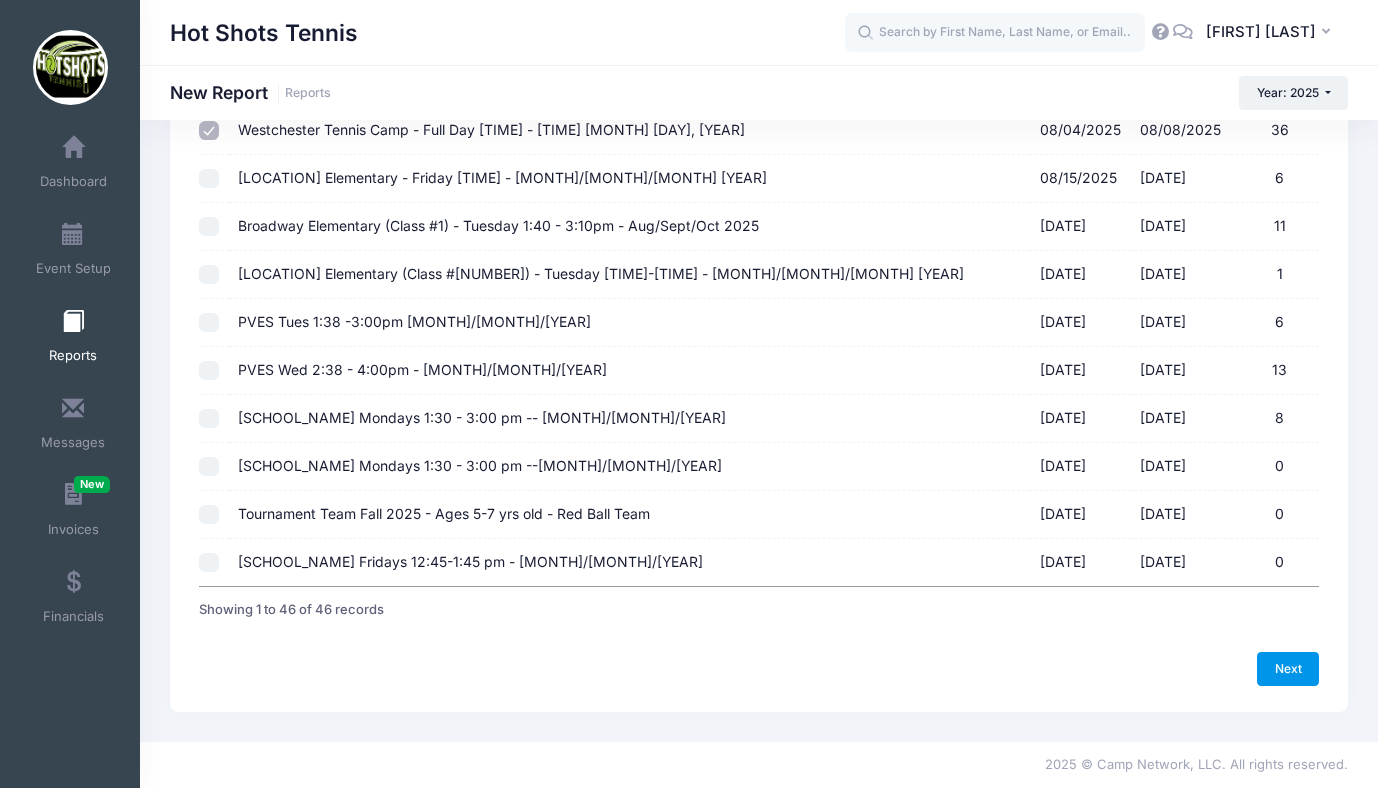 click on "Next" at bounding box center [1288, 669] 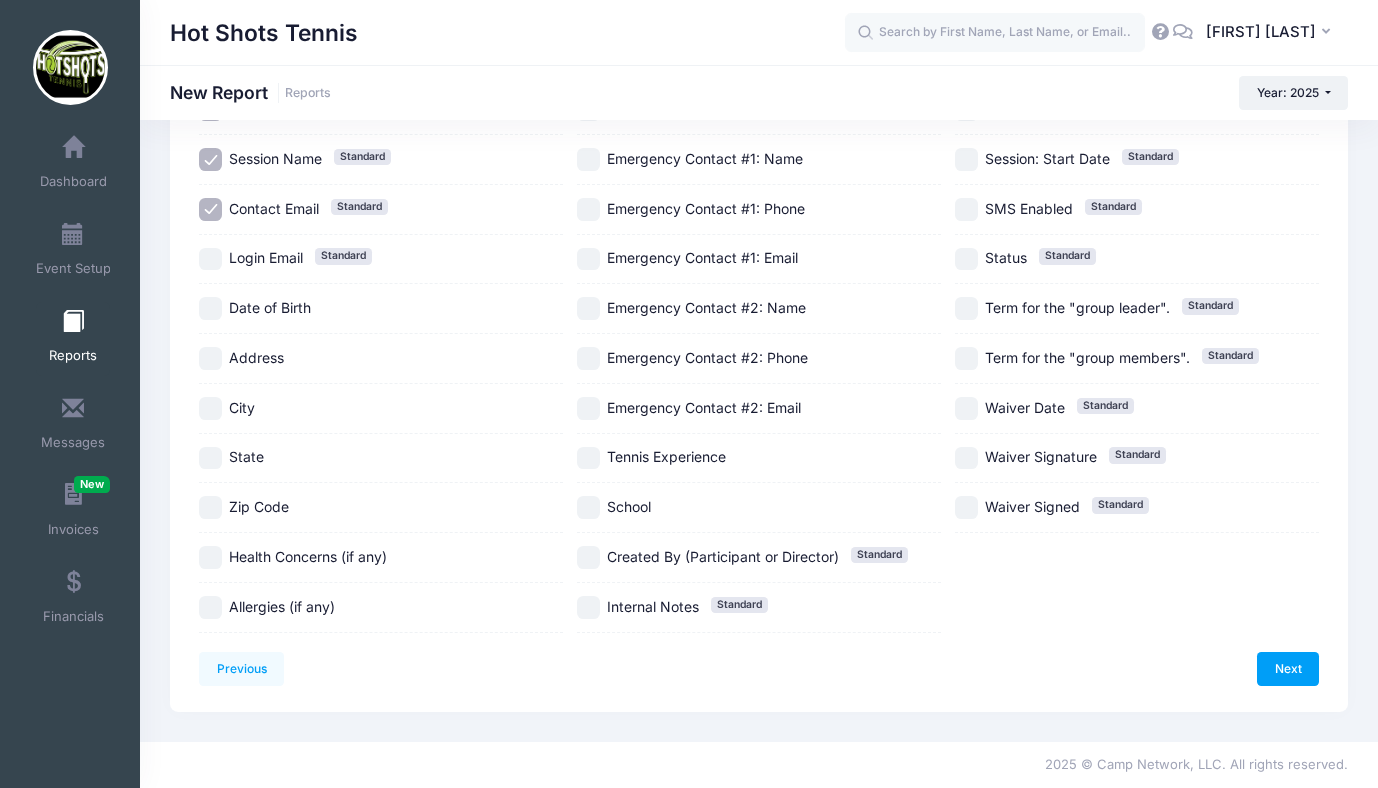 scroll, scrollTop: 0, scrollLeft: 0, axis: both 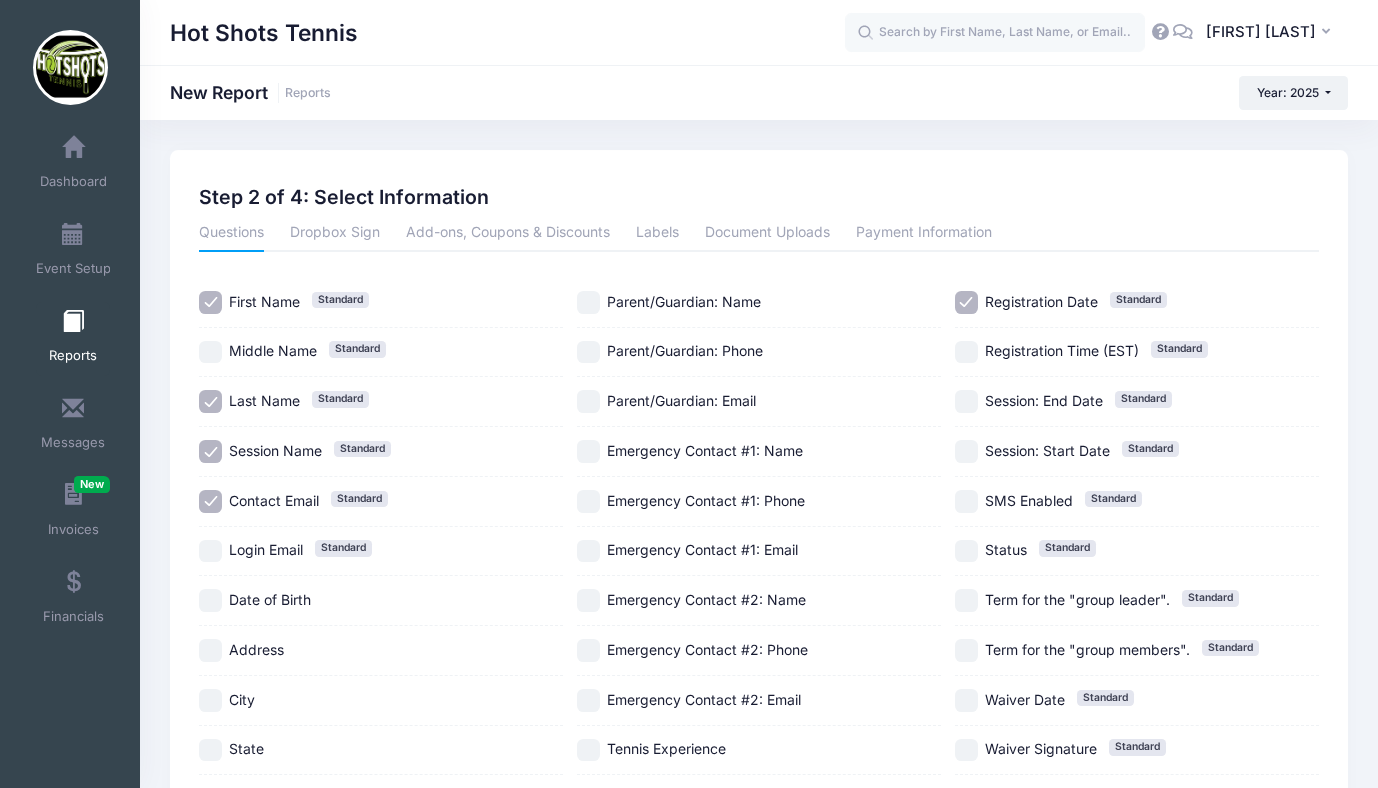 click on "Registration Date Standard" at bounding box center [966, 302] 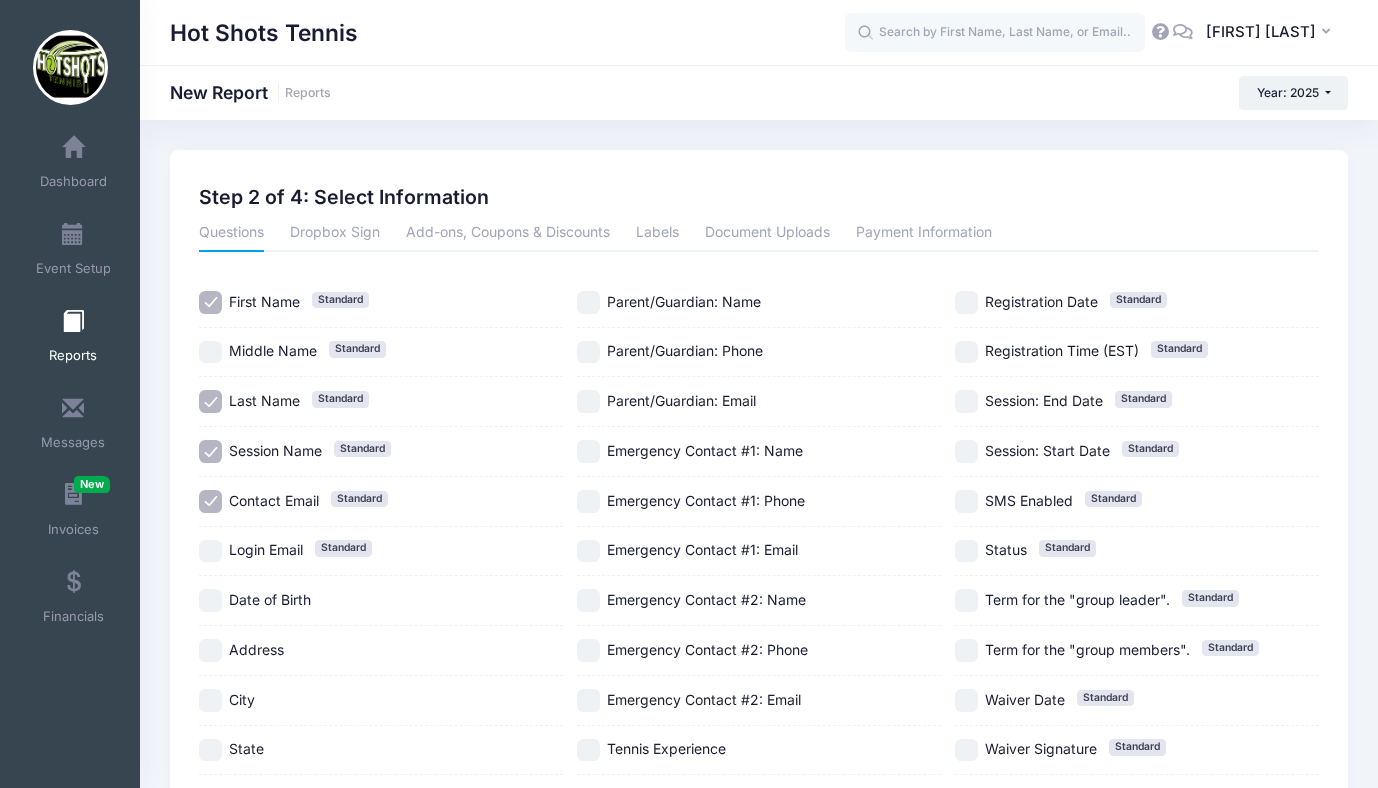 click on "Parent/Guardian: Phone" at bounding box center (588, 352) 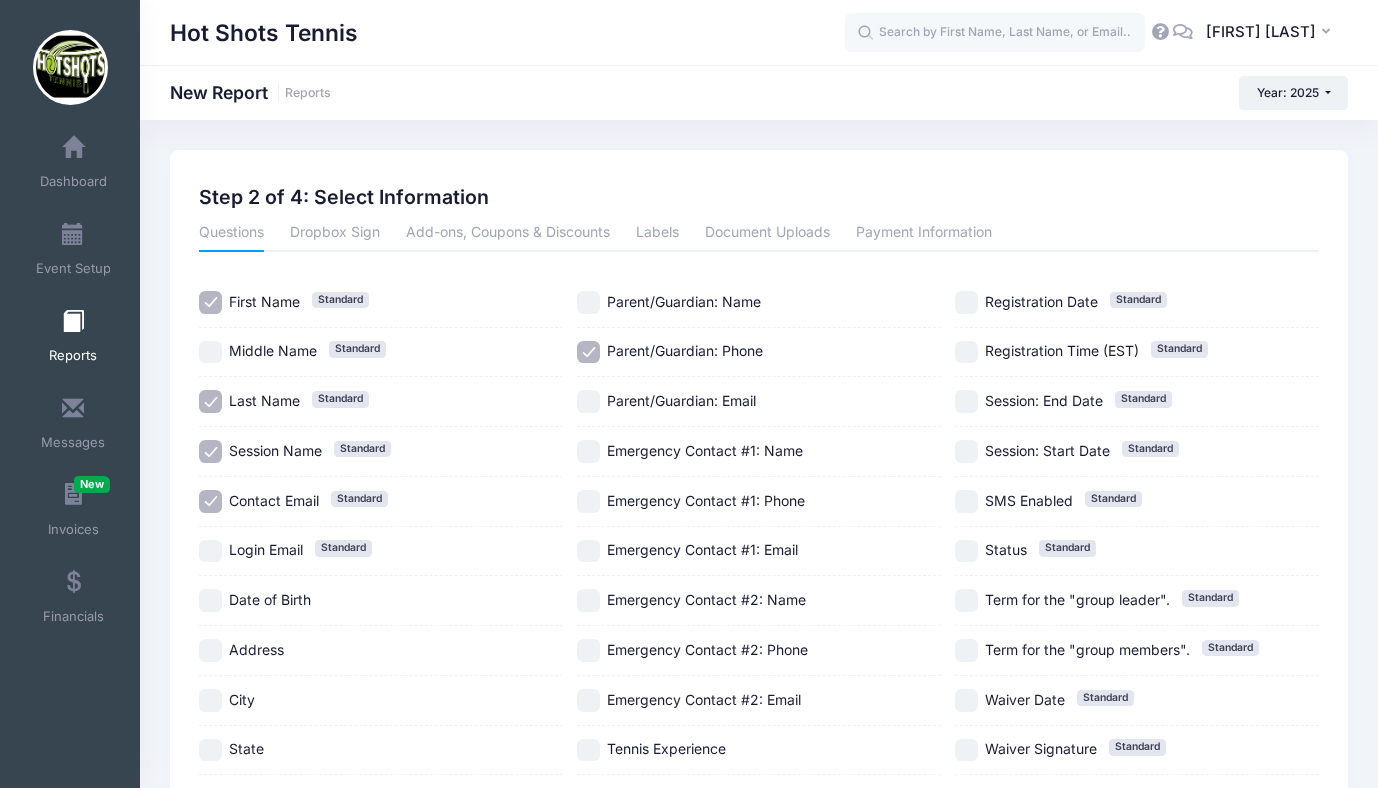 click on "Session Name Standard" at bounding box center [210, 451] 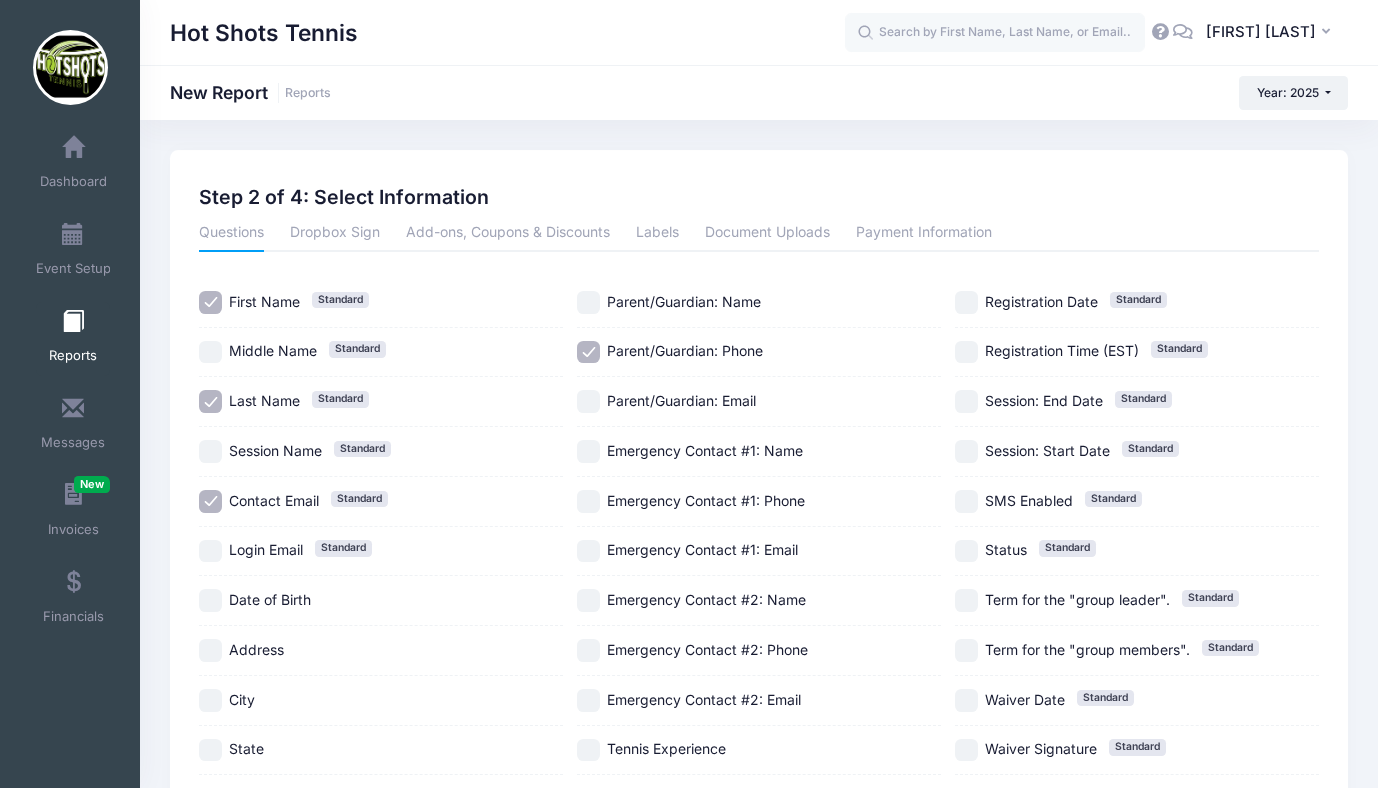 click on "Date of Birth" at bounding box center (210, 600) 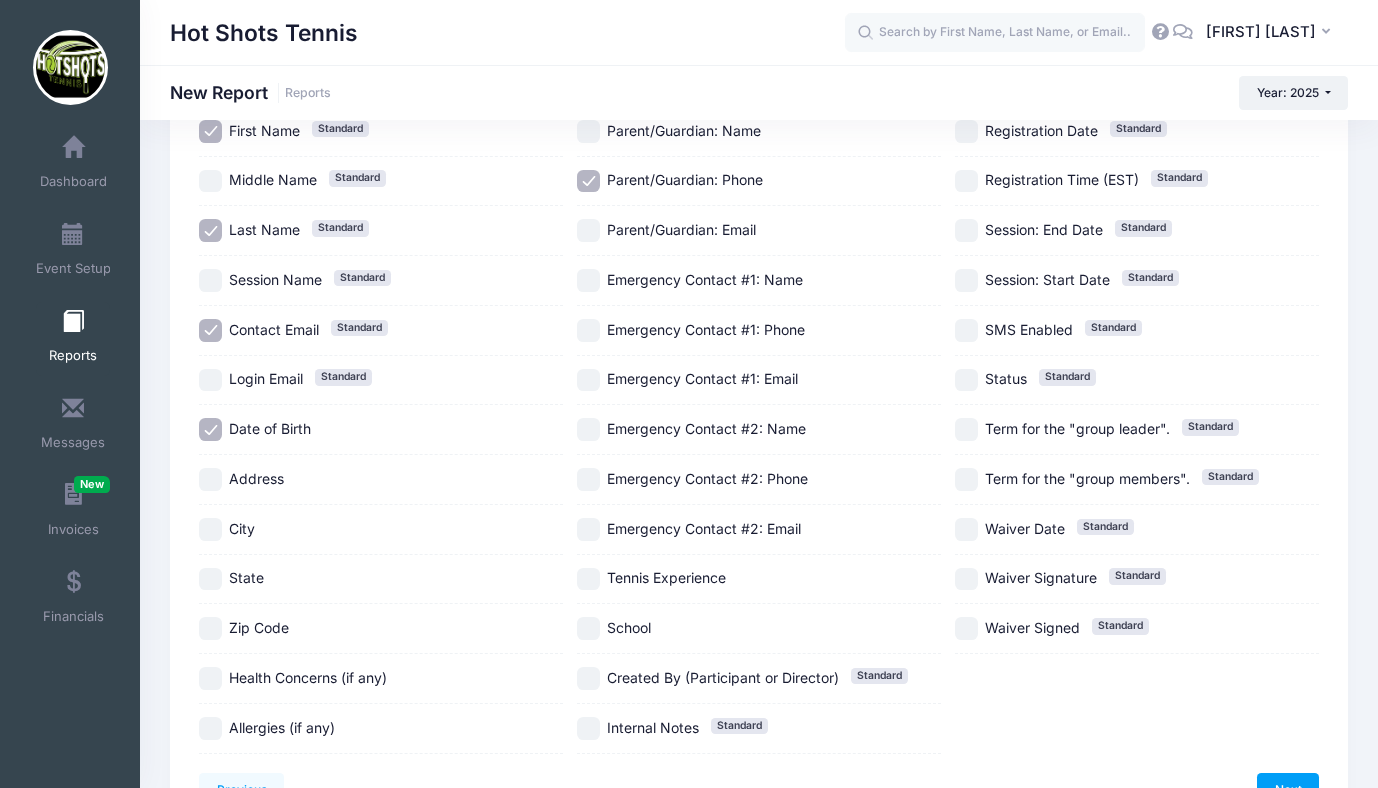scroll, scrollTop: 195, scrollLeft: 0, axis: vertical 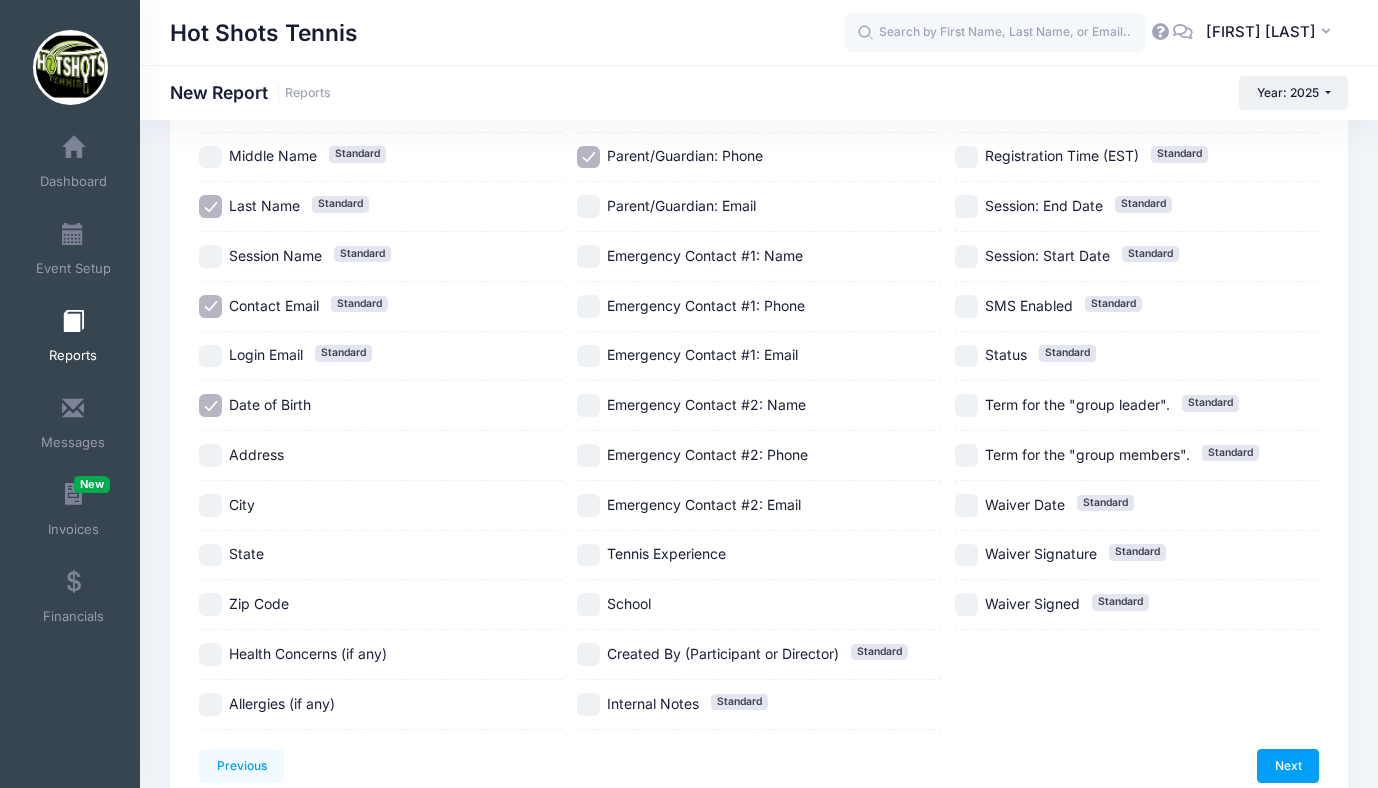 click on "Health Concerns (if any)" at bounding box center (210, 654) 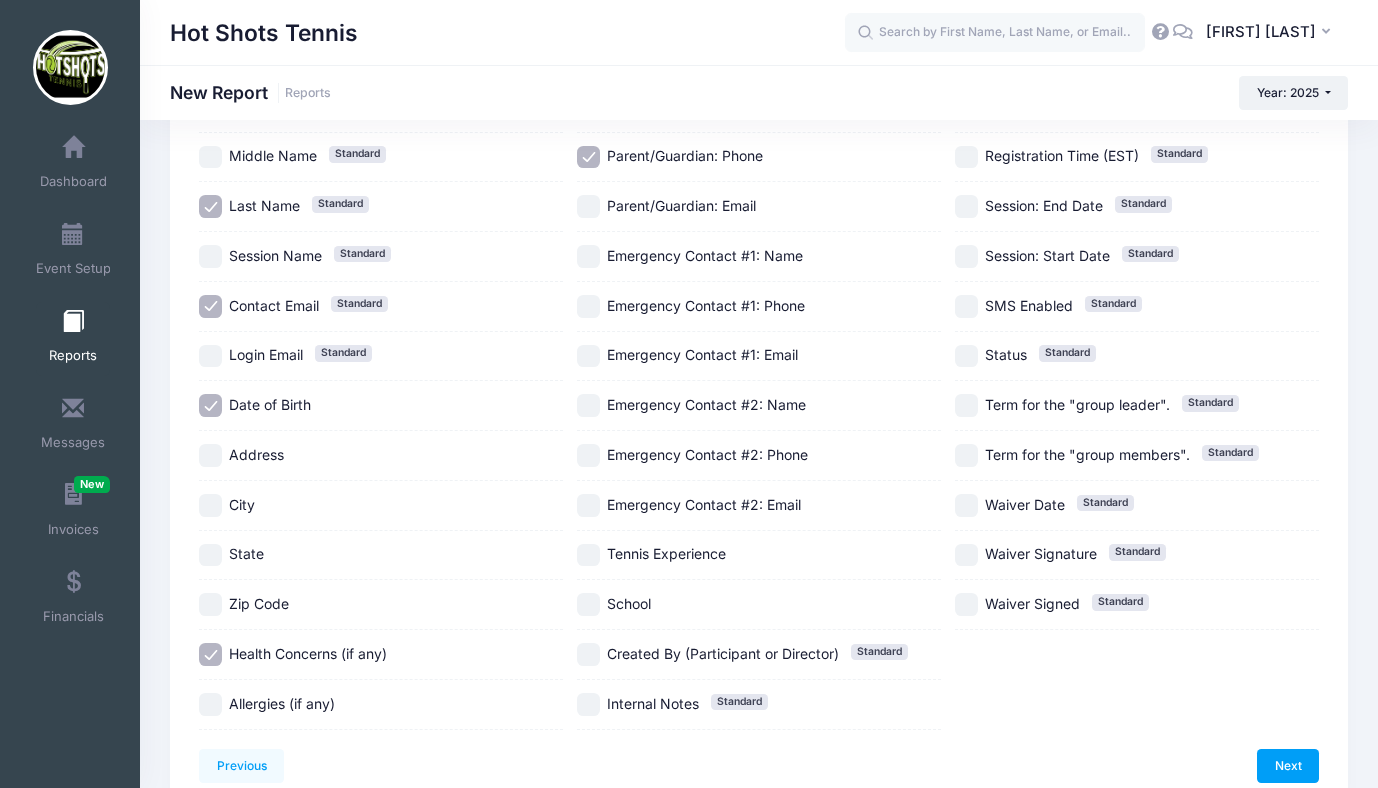 click on "Allergies (if any)" at bounding box center [210, 704] 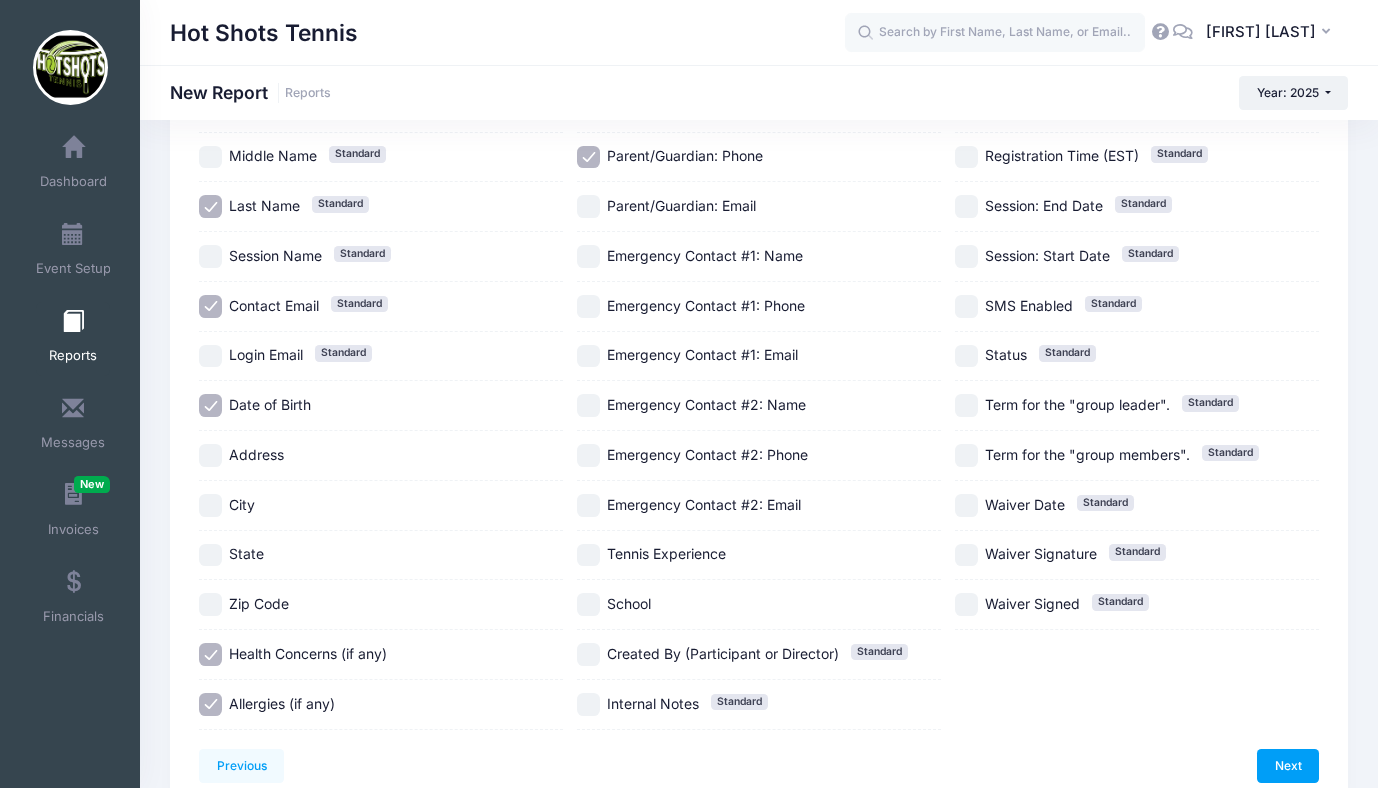 click on "Tennis Experience" at bounding box center [588, 555] 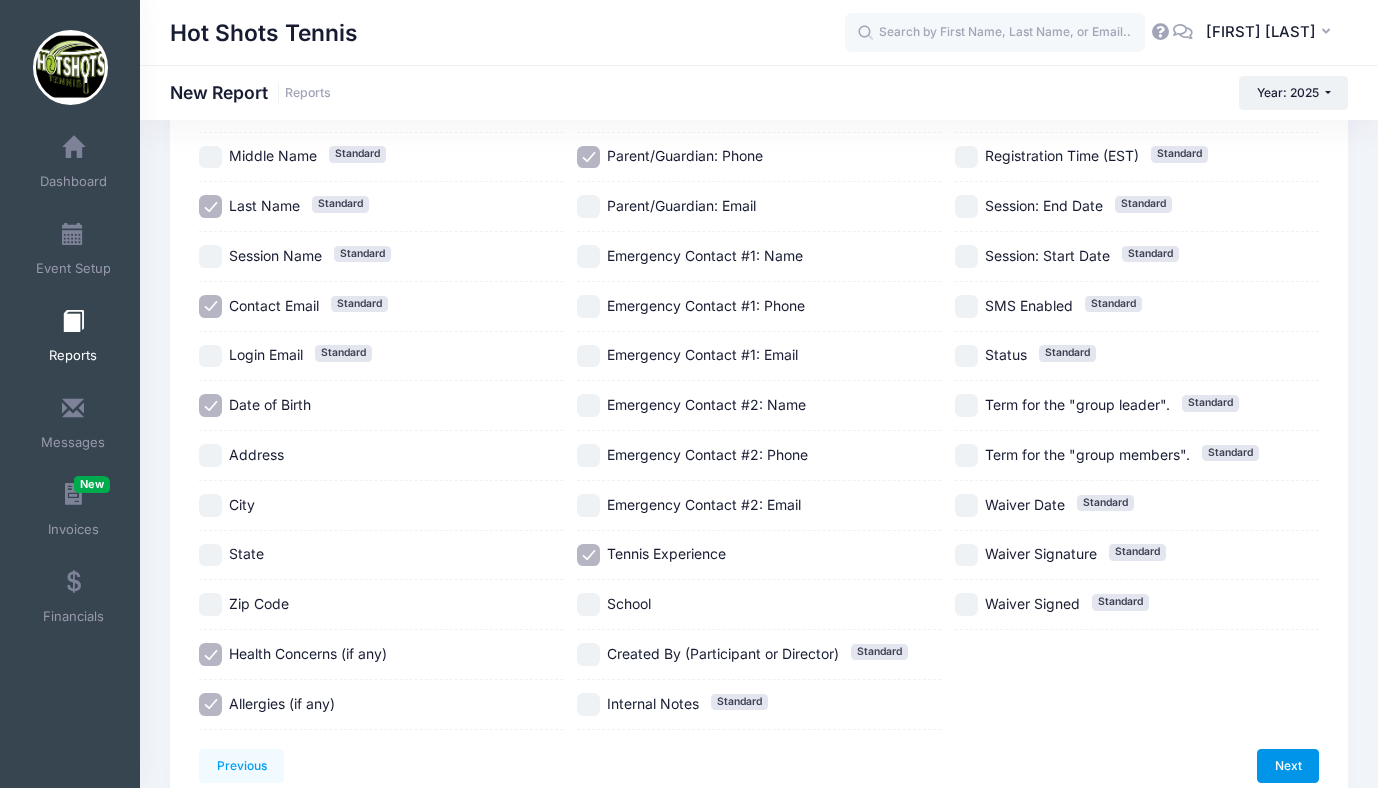 click on "Next" at bounding box center [1288, 766] 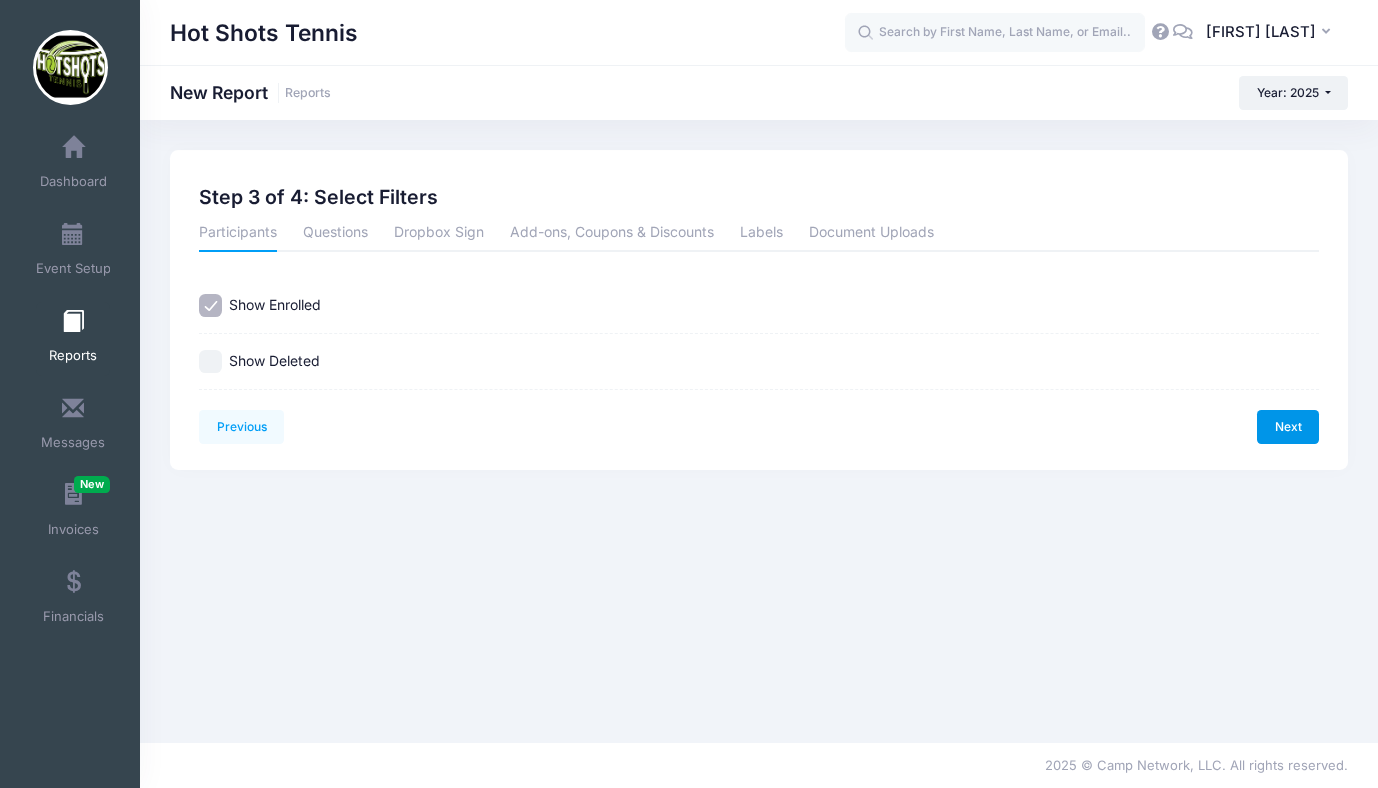 click on "Next" at bounding box center (1288, 427) 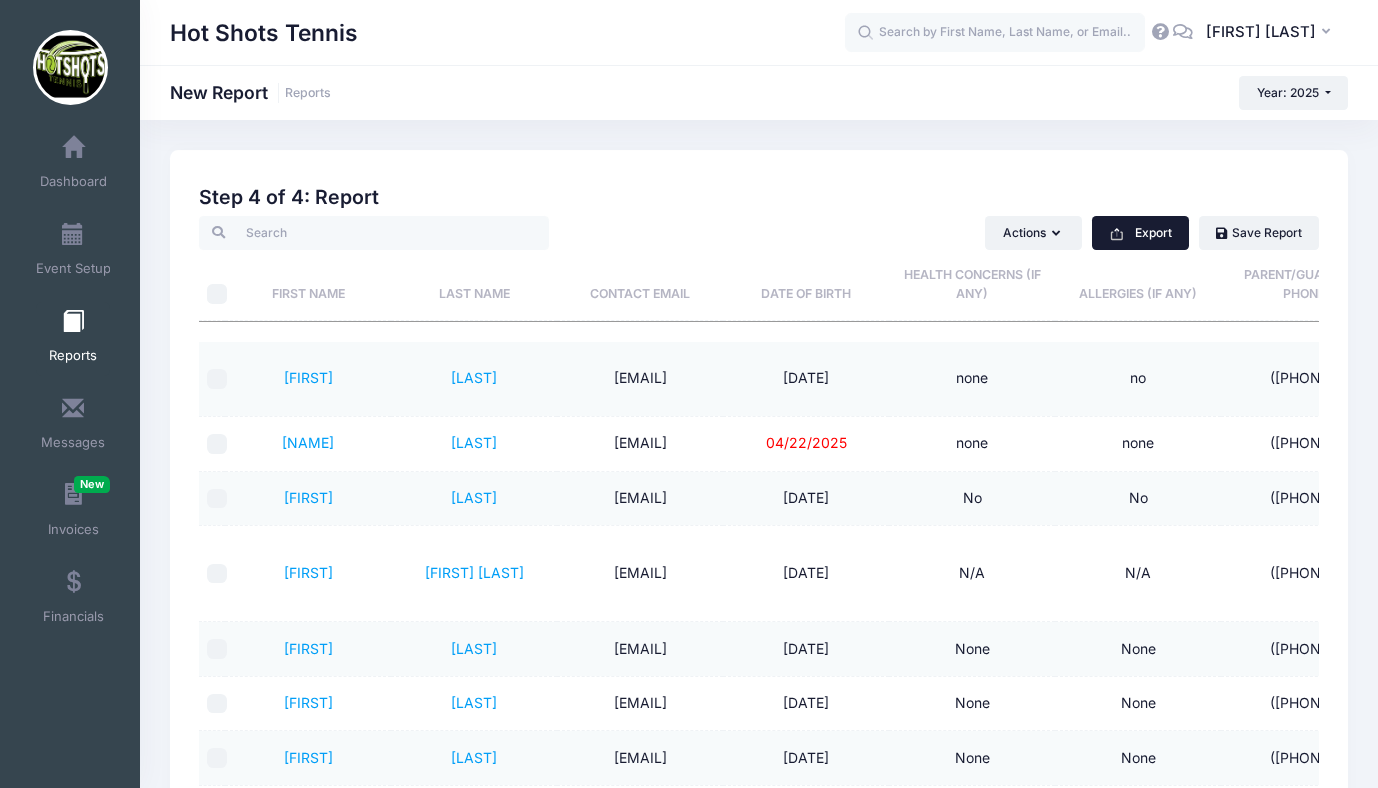 click on "Export" at bounding box center (1140, 233) 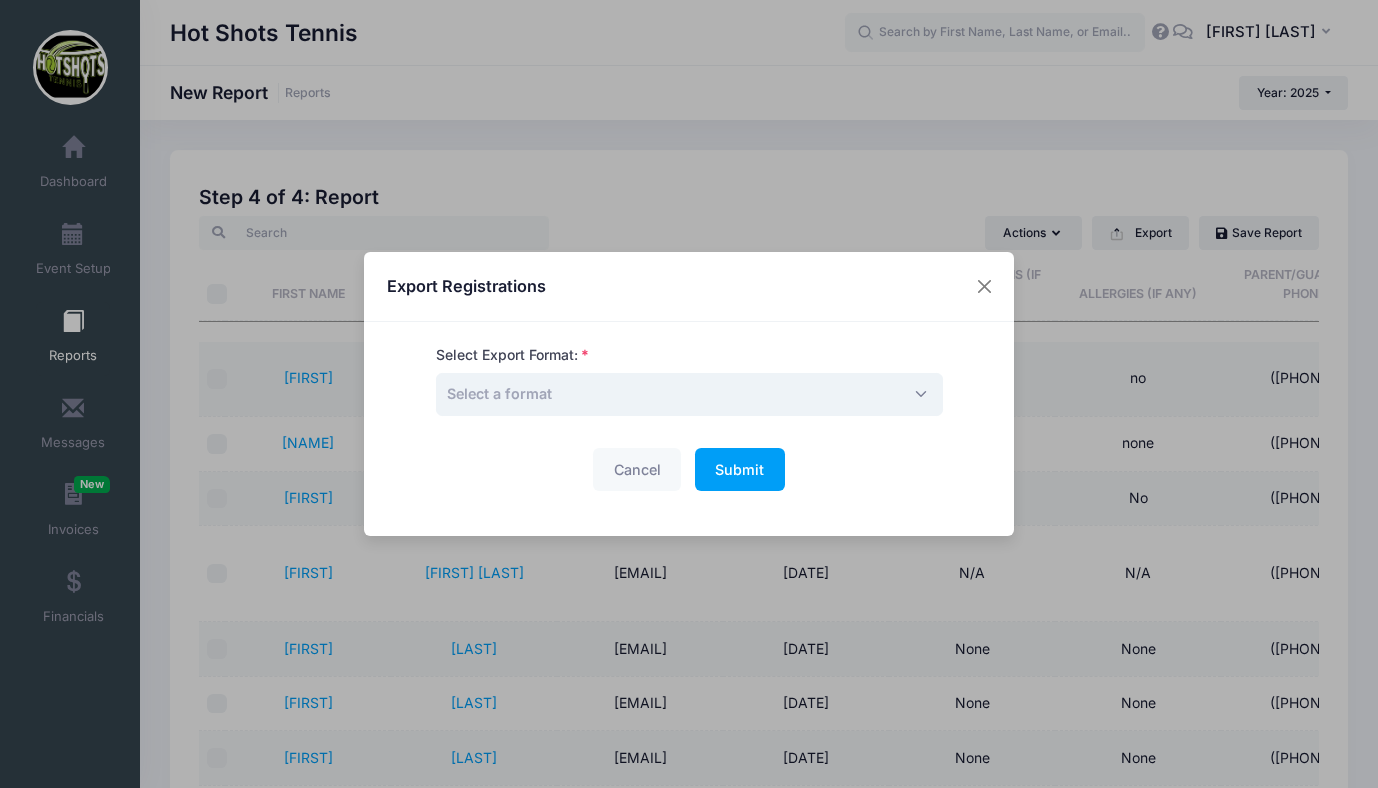 click on "Select a format" at bounding box center (689, 394) 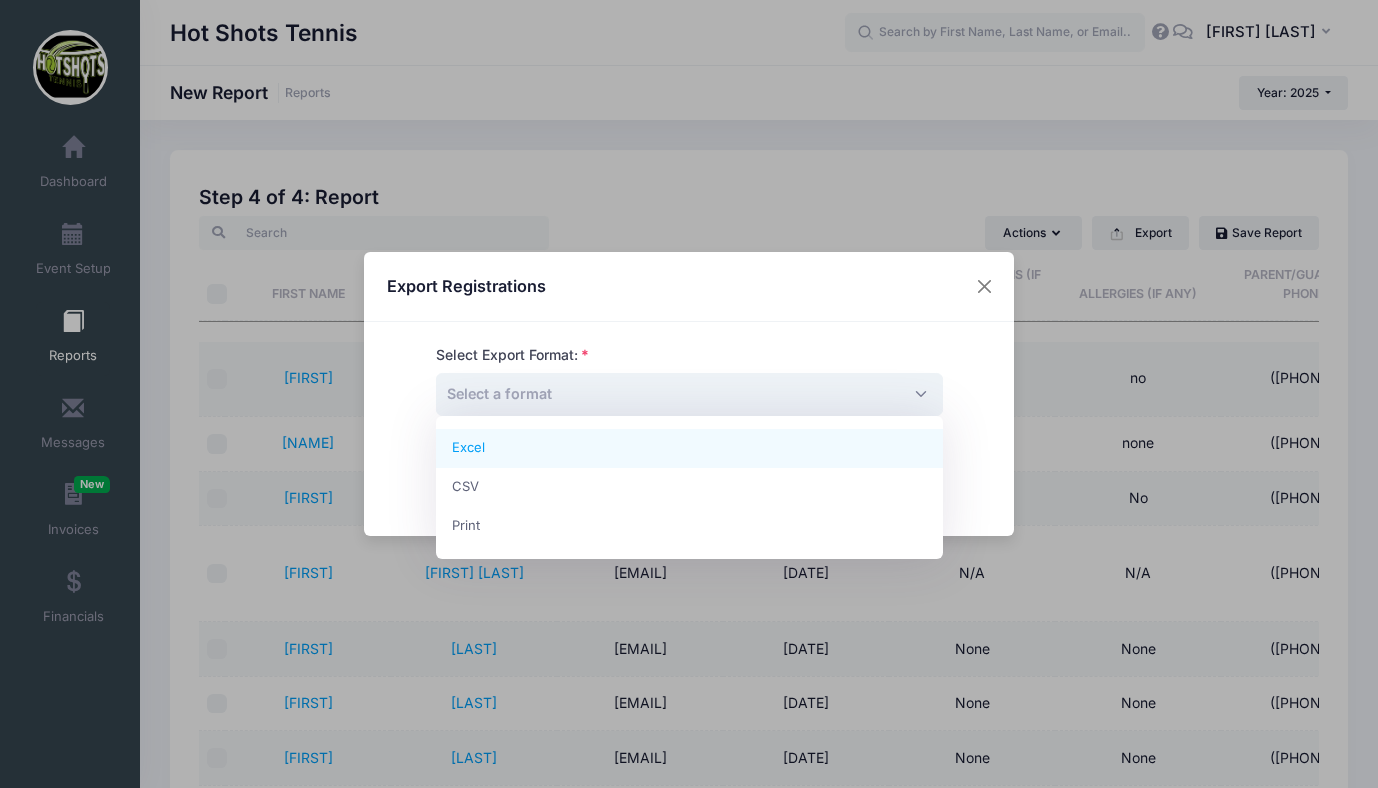 select on "excel" 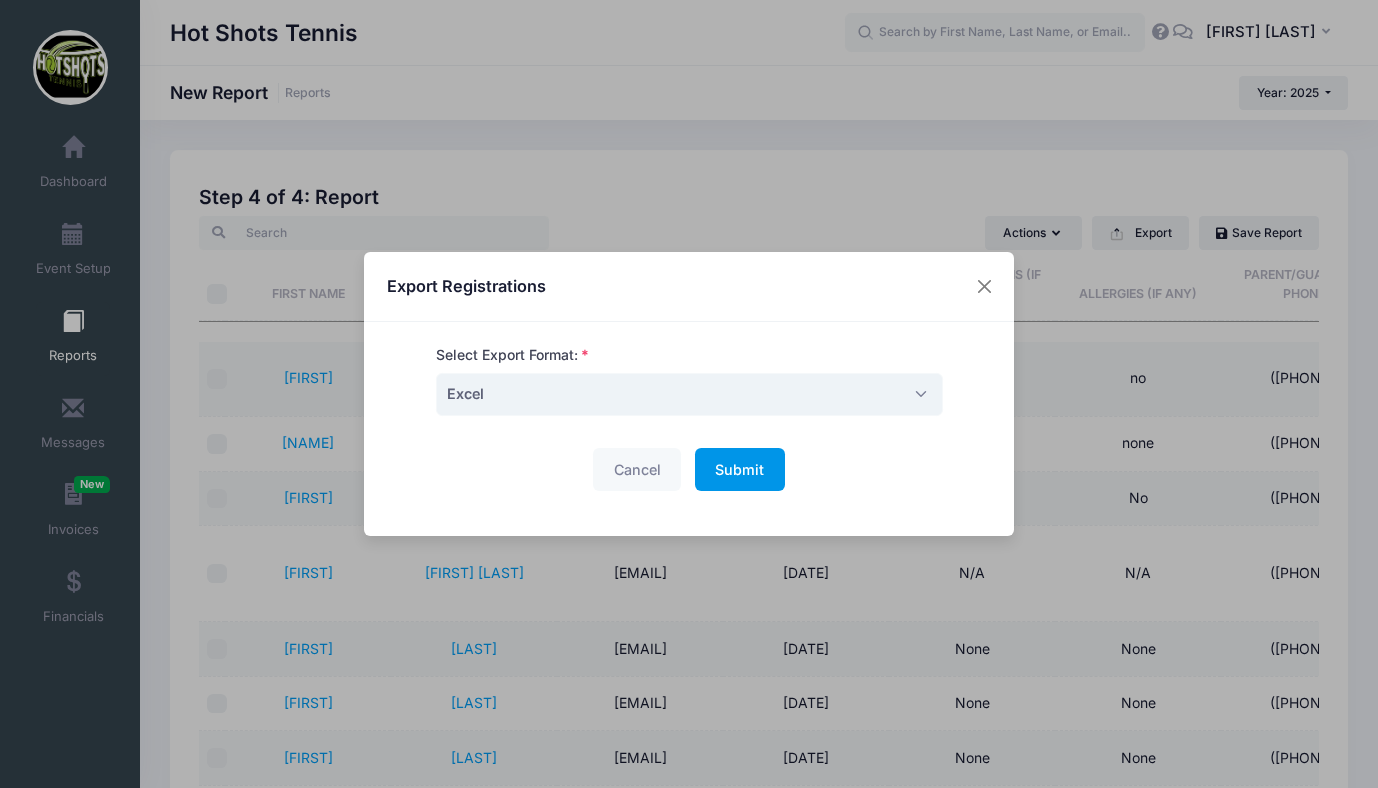 click on "Submit
Please wait..." at bounding box center [740, 469] 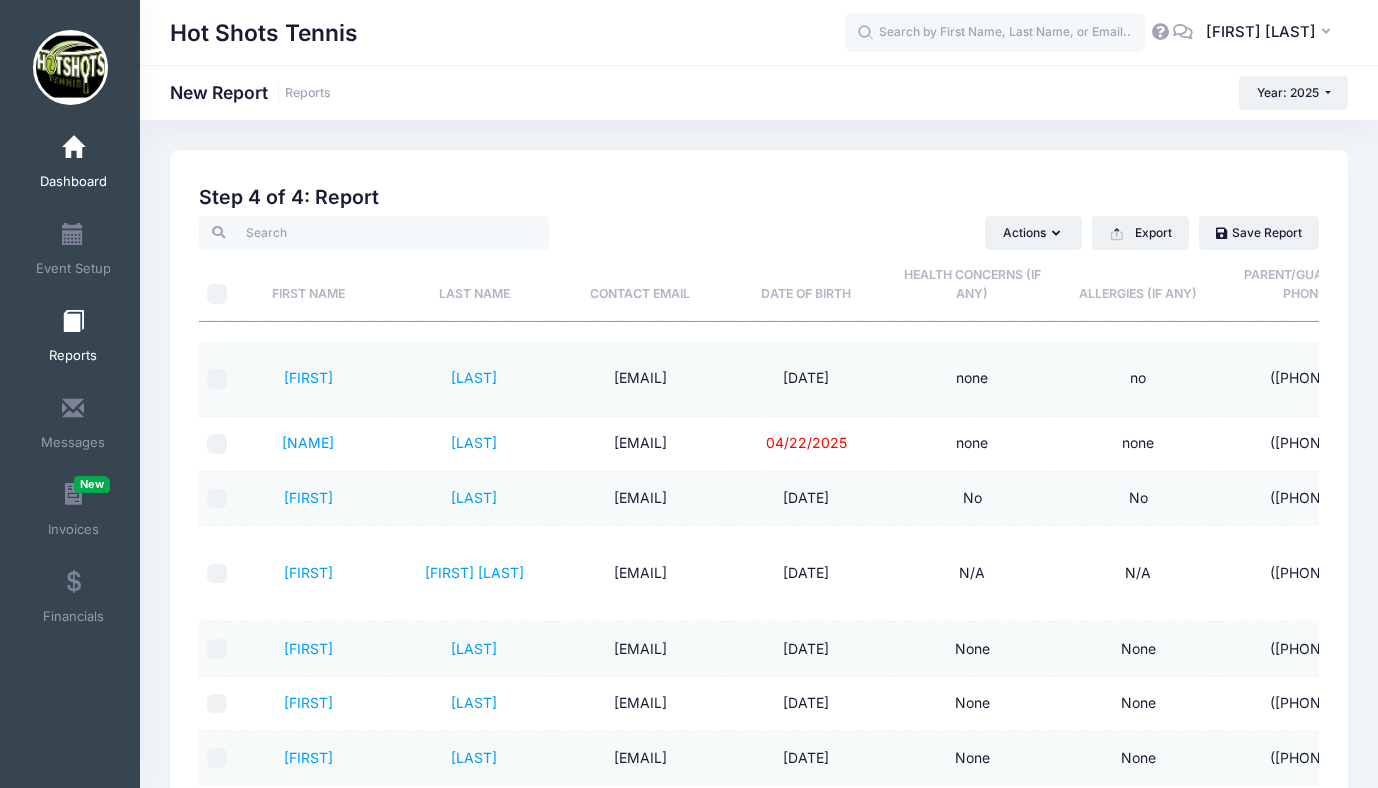 click at bounding box center (73, 148) 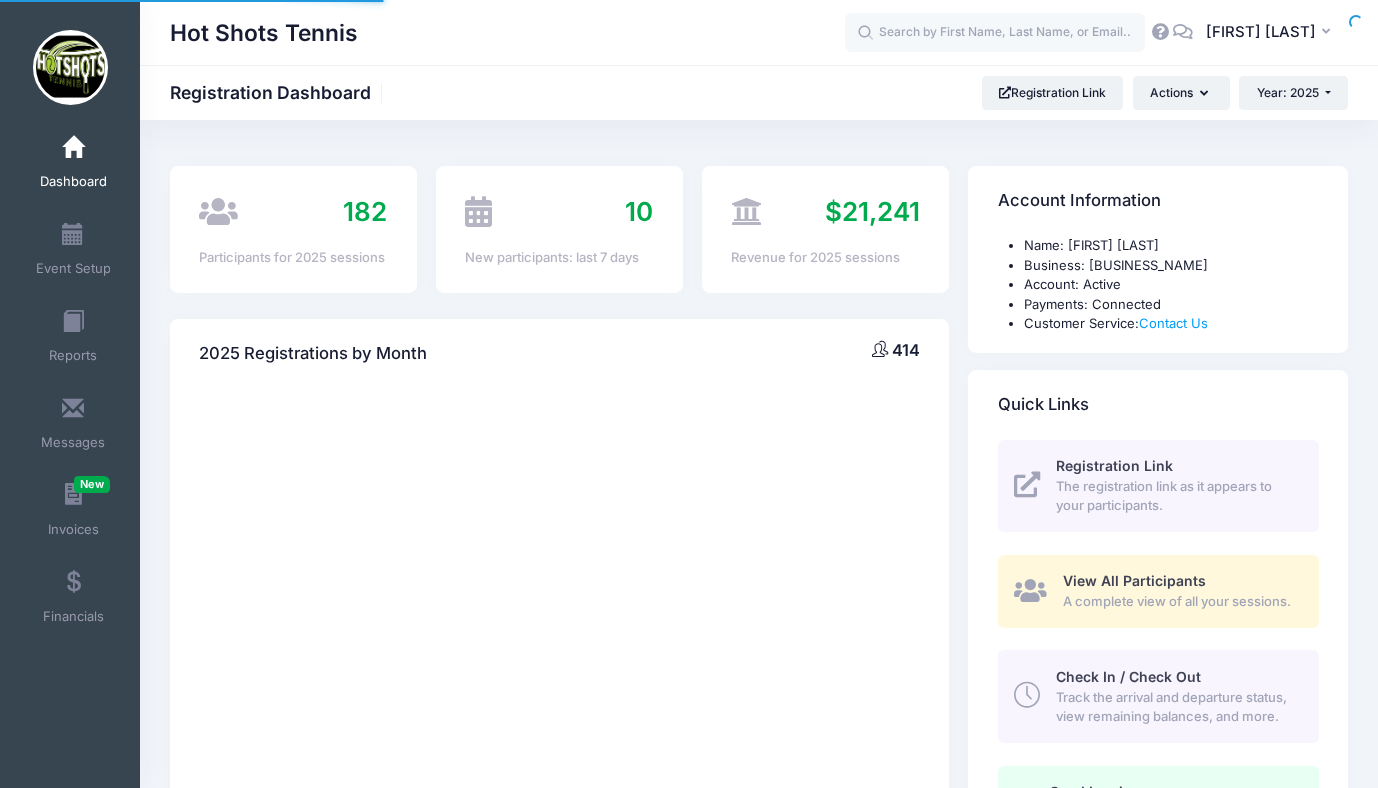 scroll, scrollTop: 0, scrollLeft: 0, axis: both 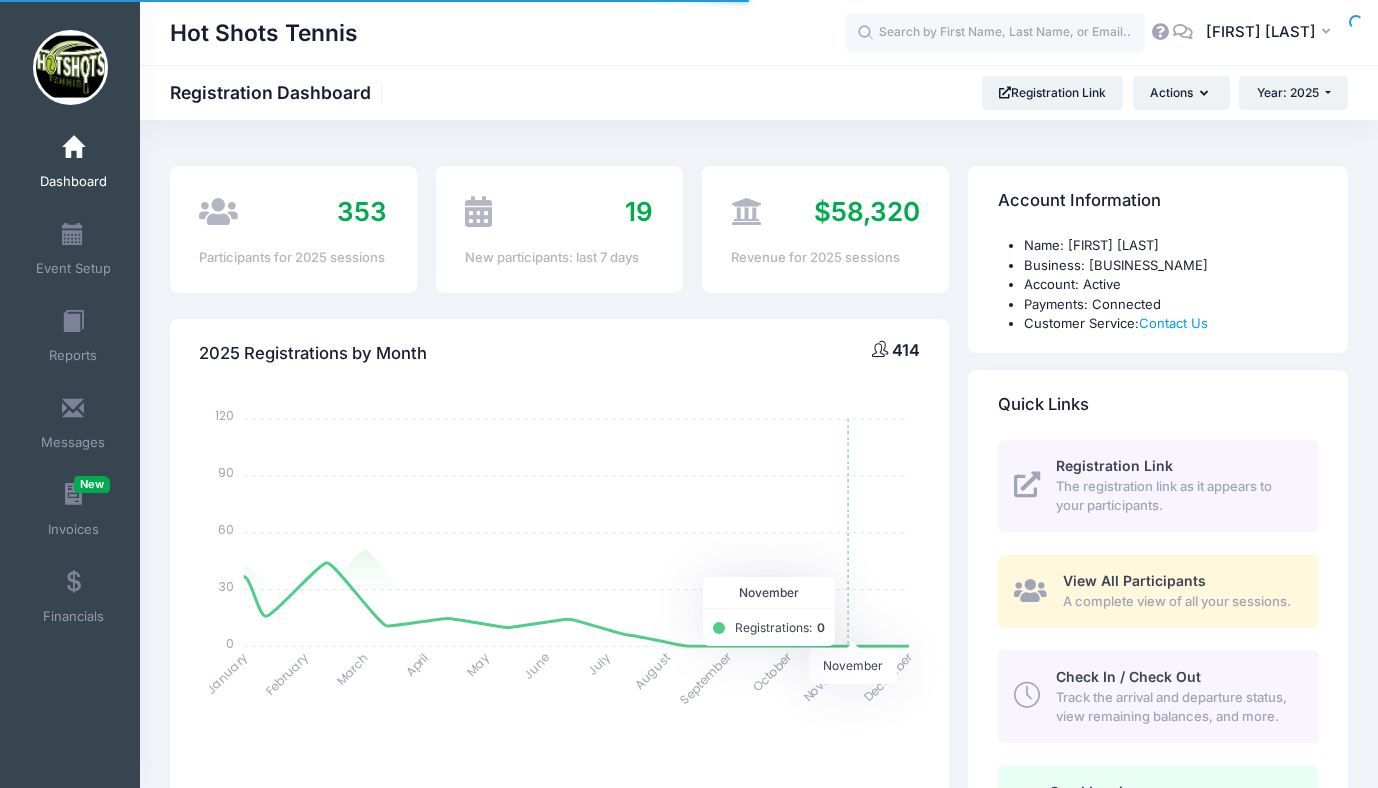 select 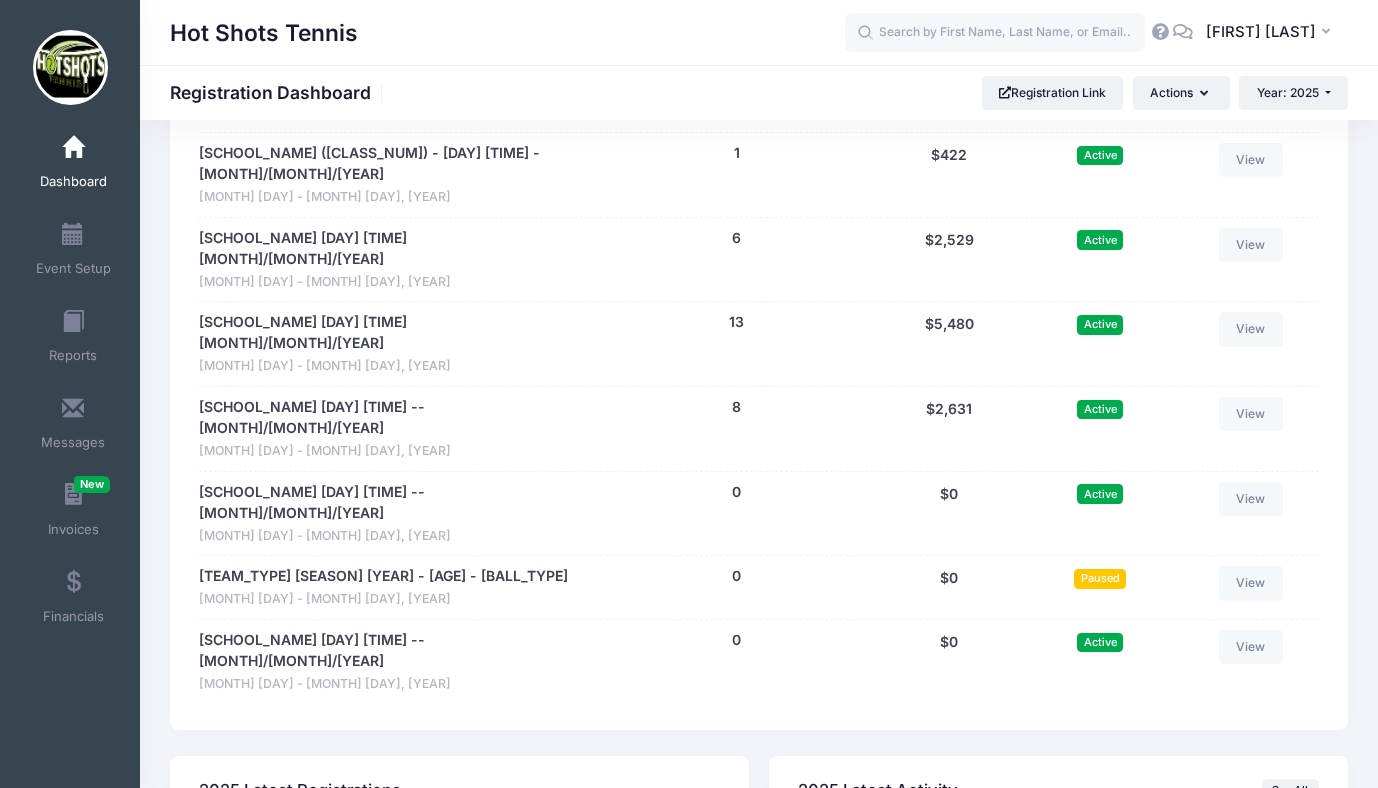 scroll, scrollTop: 4148, scrollLeft: 0, axis: vertical 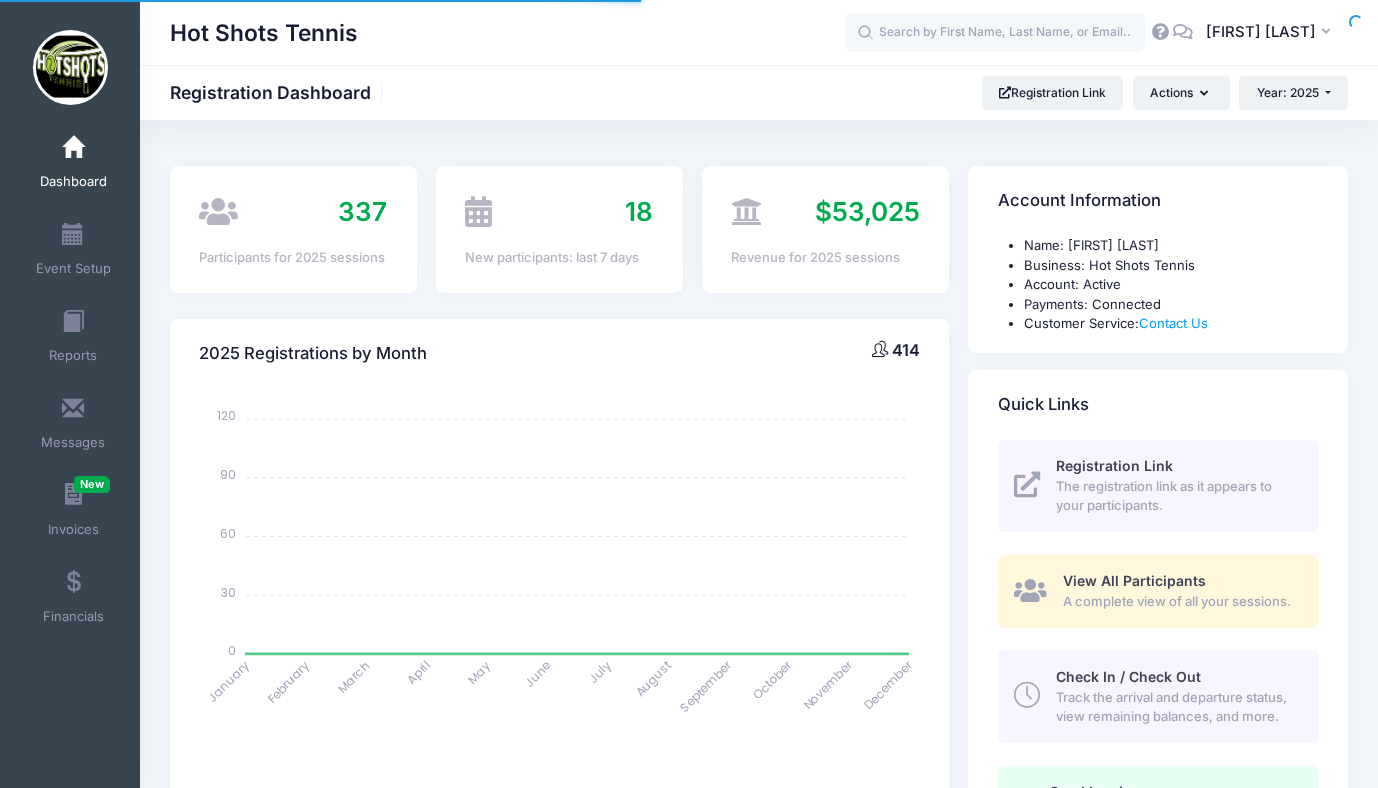 select 